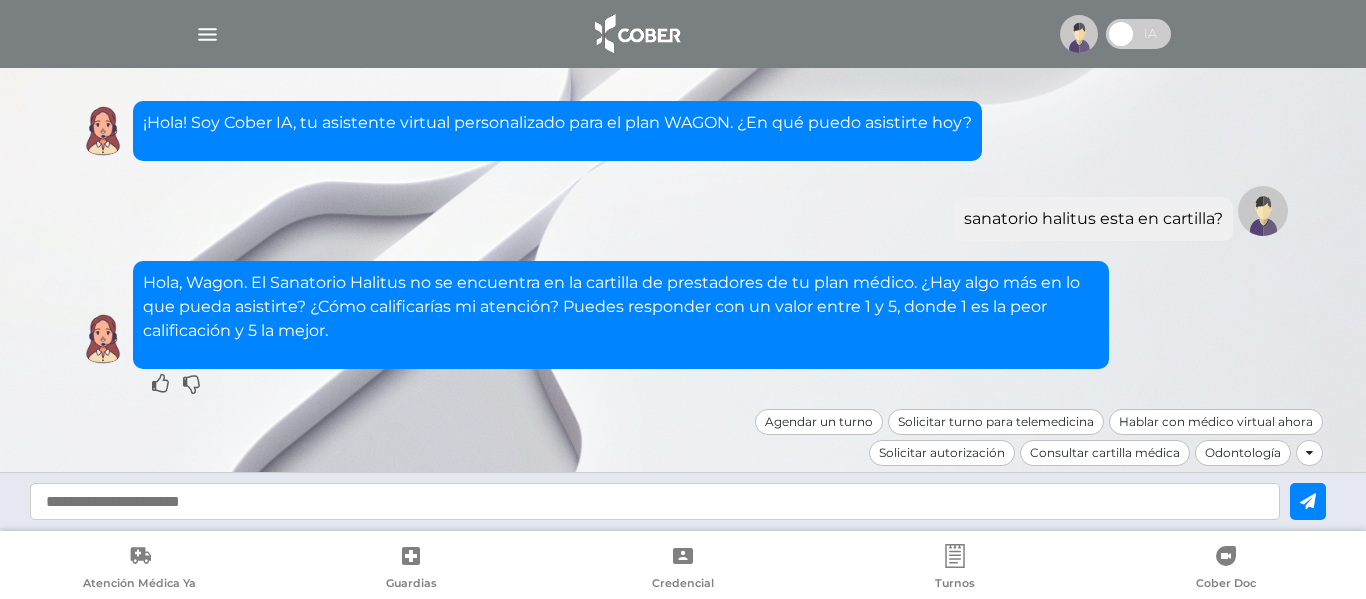 scroll, scrollTop: 0, scrollLeft: 0, axis: both 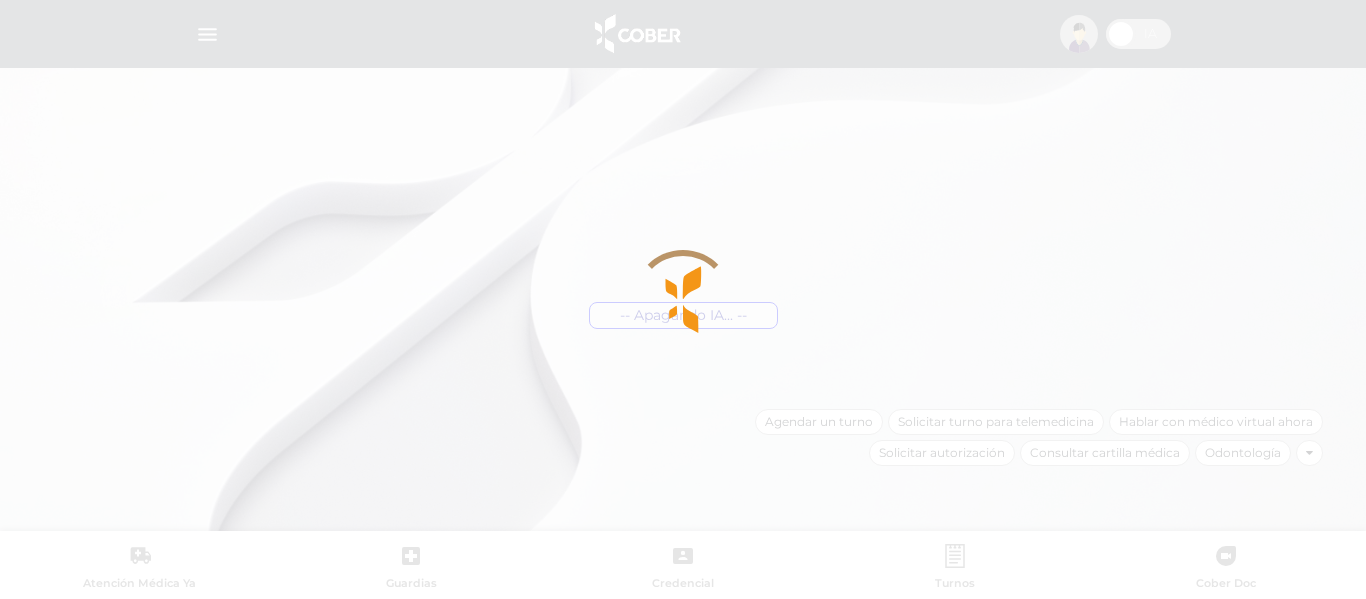 click at bounding box center [683, 299] 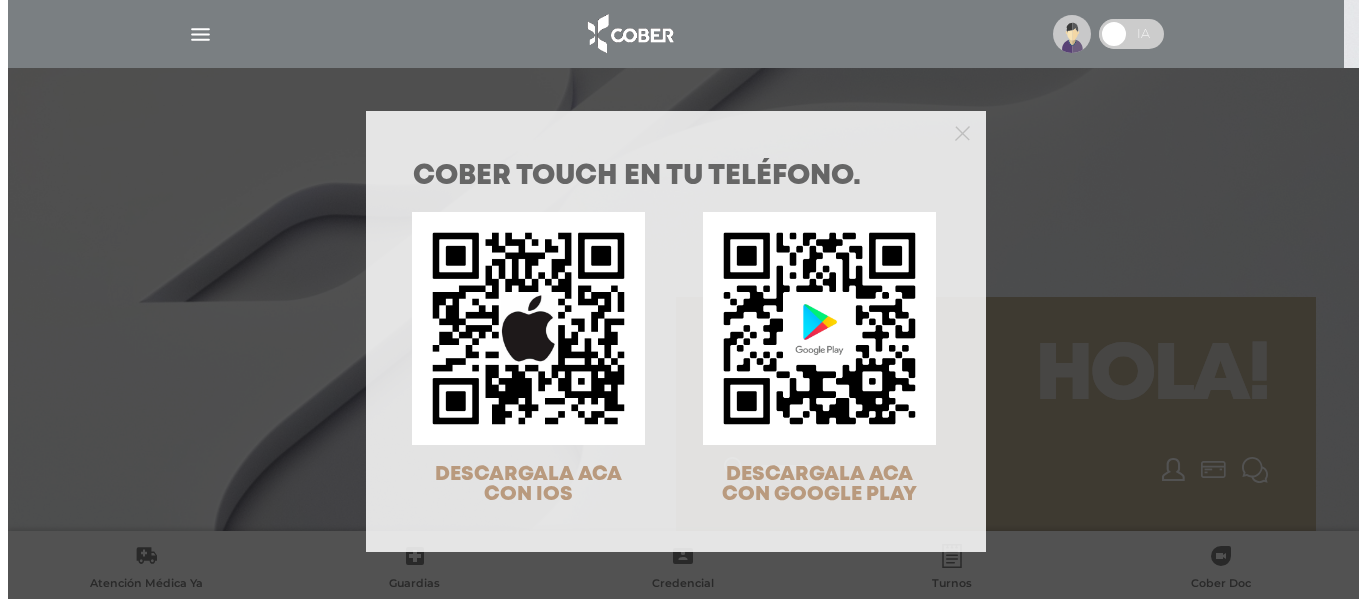 scroll, scrollTop: 0, scrollLeft: 0, axis: both 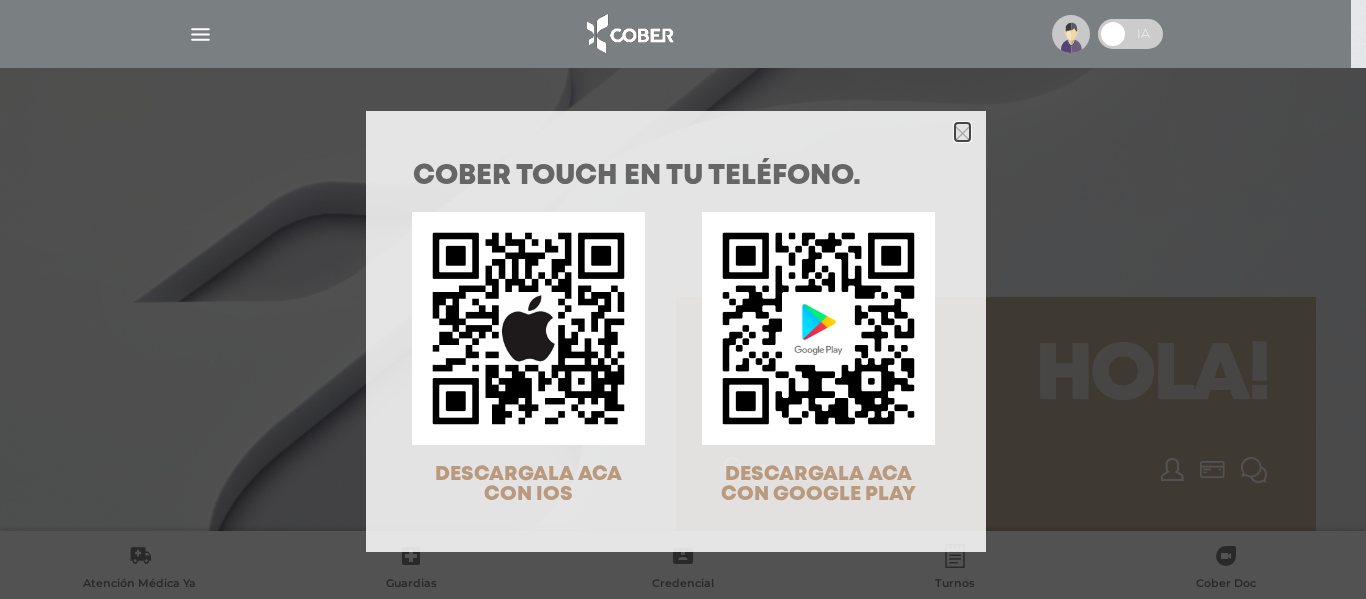 click 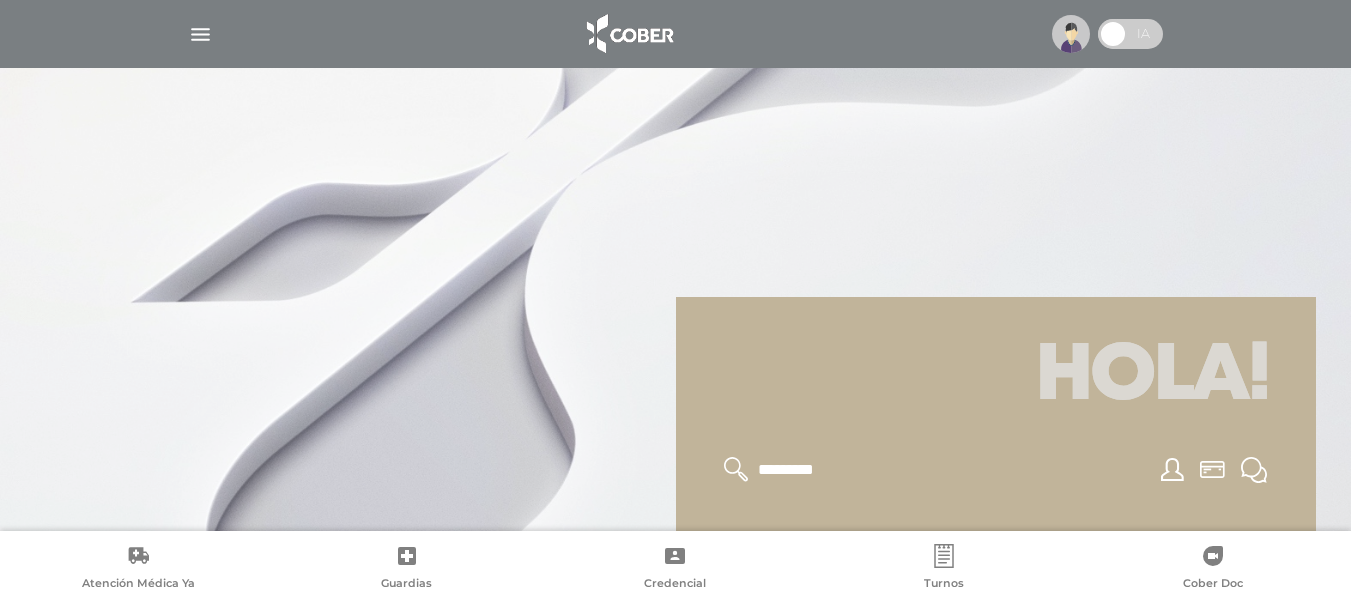 click at bounding box center (1071, 34) 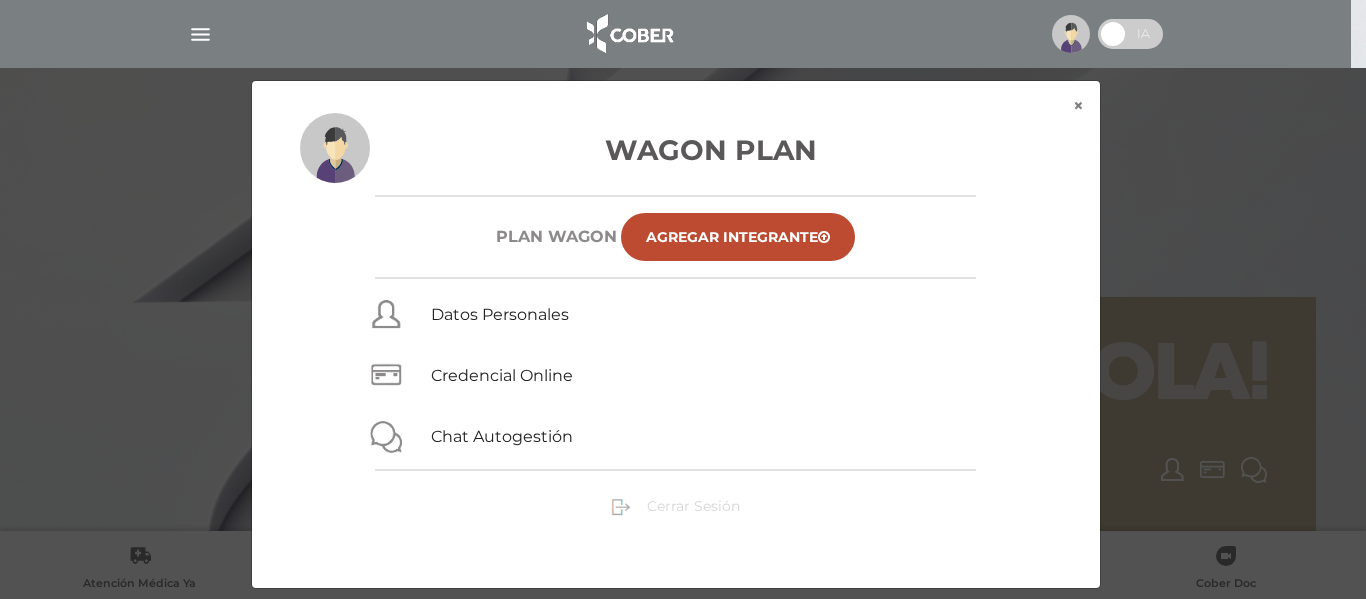 click on "Cerrar Sesión" at bounding box center [693, 506] 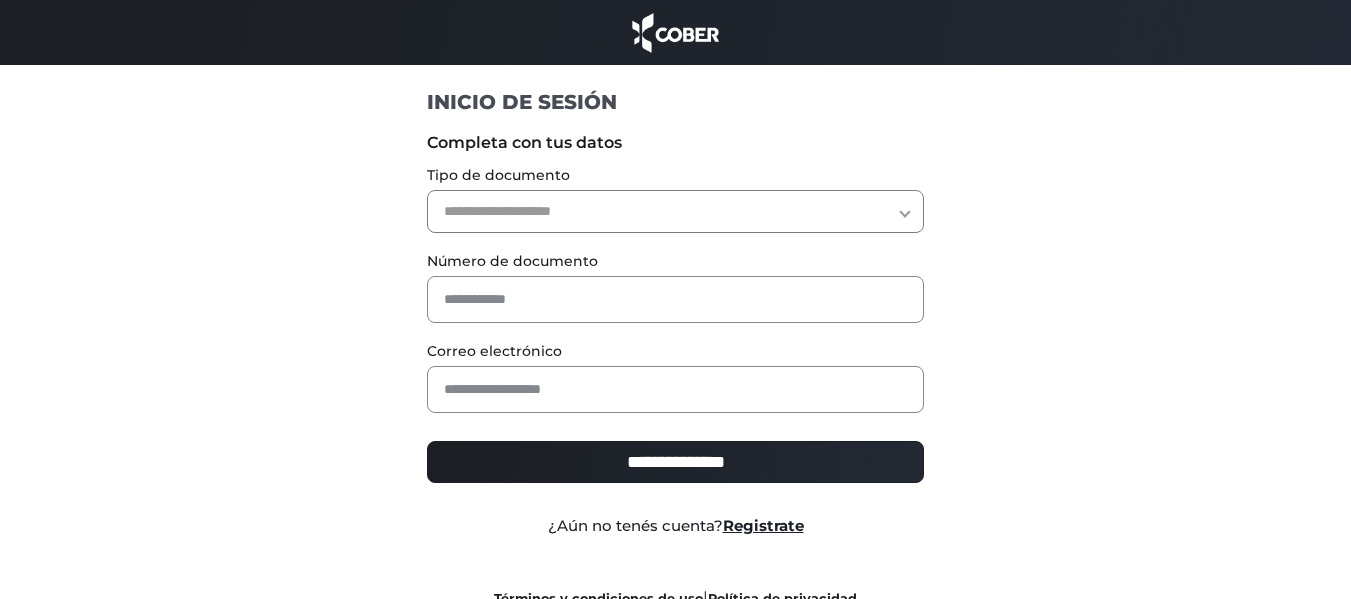 scroll, scrollTop: 0, scrollLeft: 0, axis: both 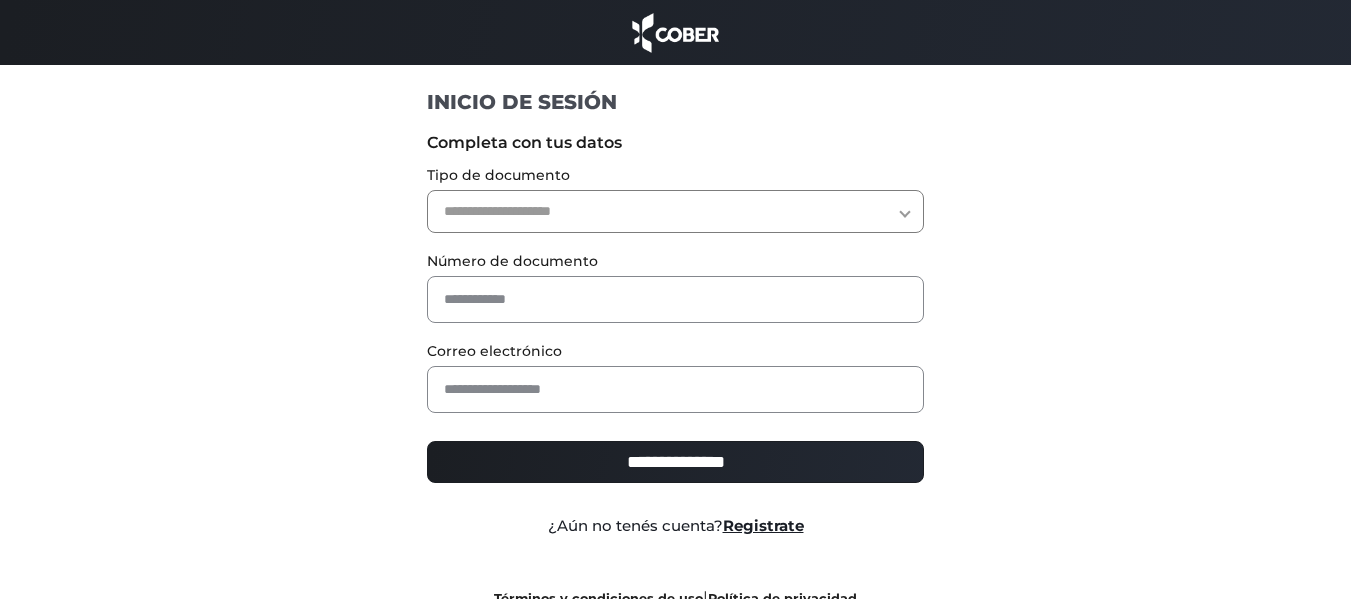 click on "**********" at bounding box center [675, 211] 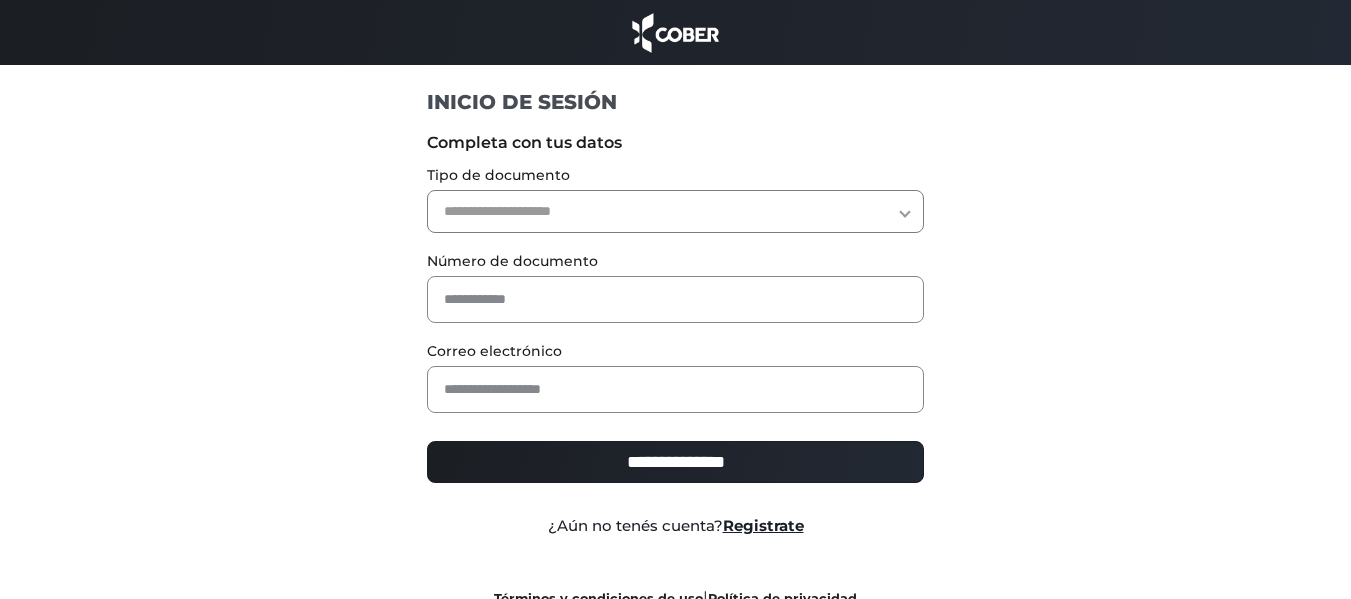 select on "***" 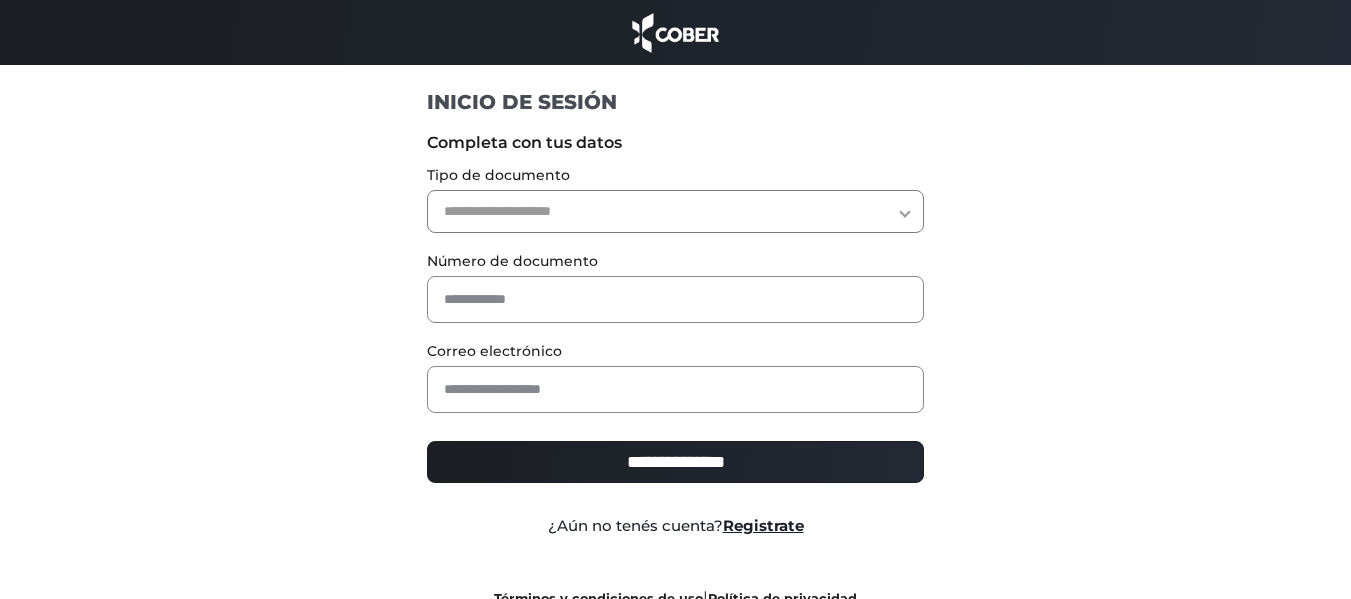 click on "**********" at bounding box center (675, 211) 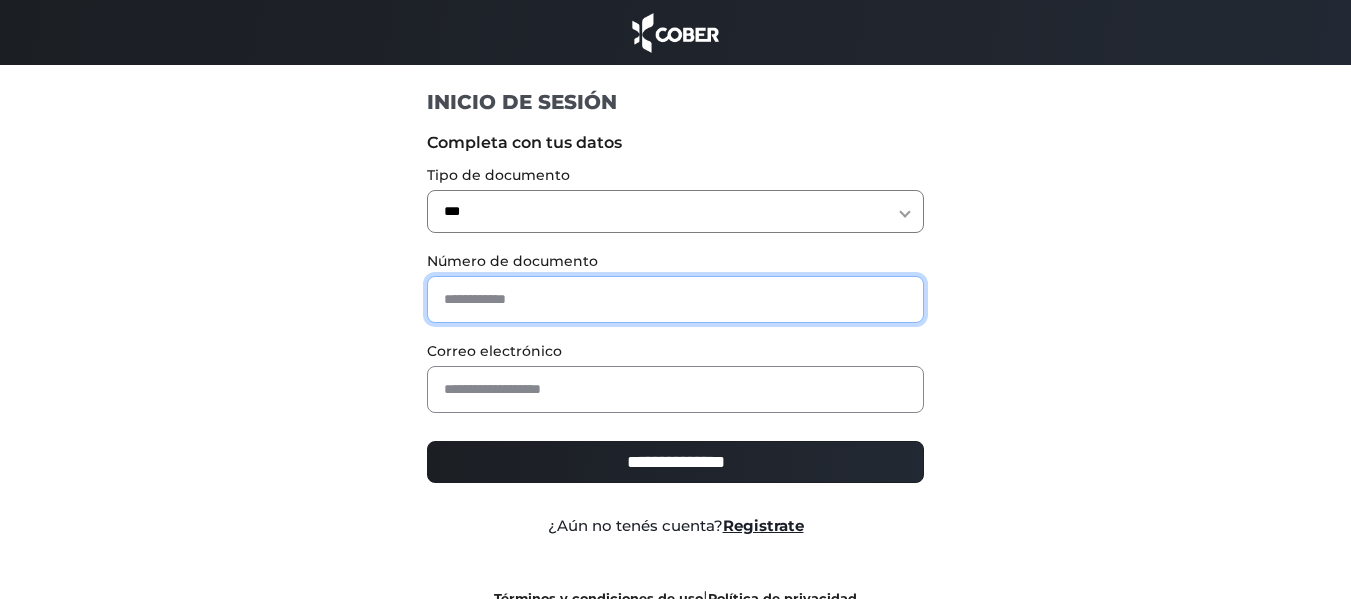 click at bounding box center (675, 299) 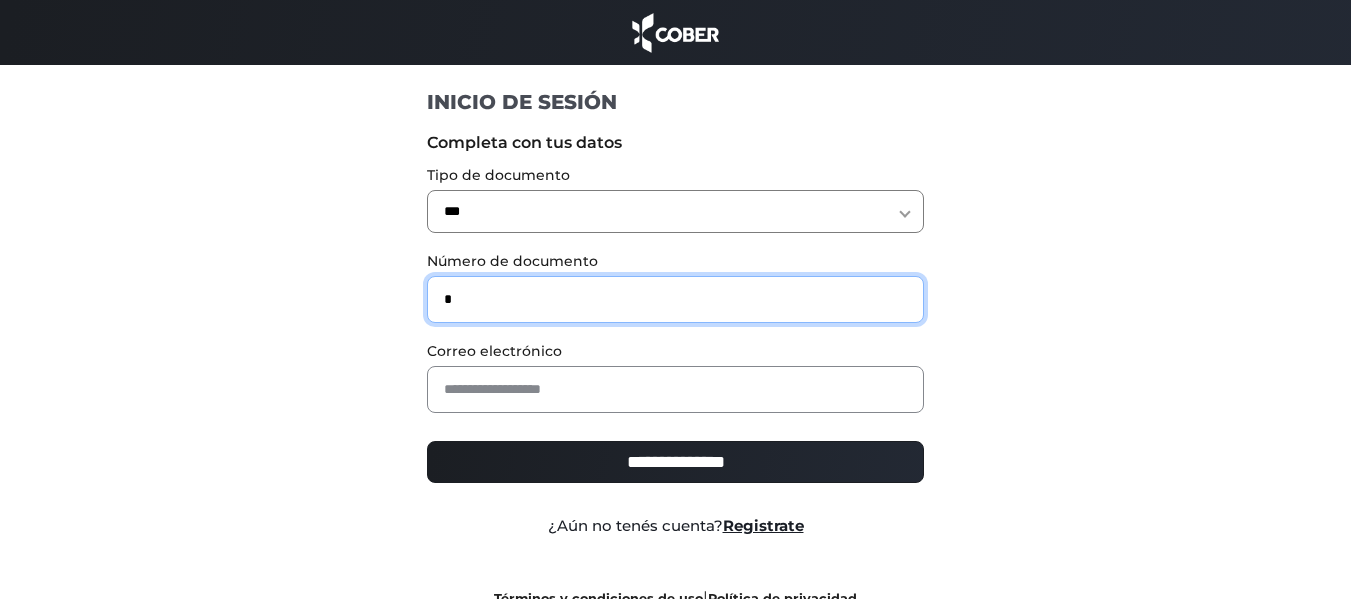 type on "*" 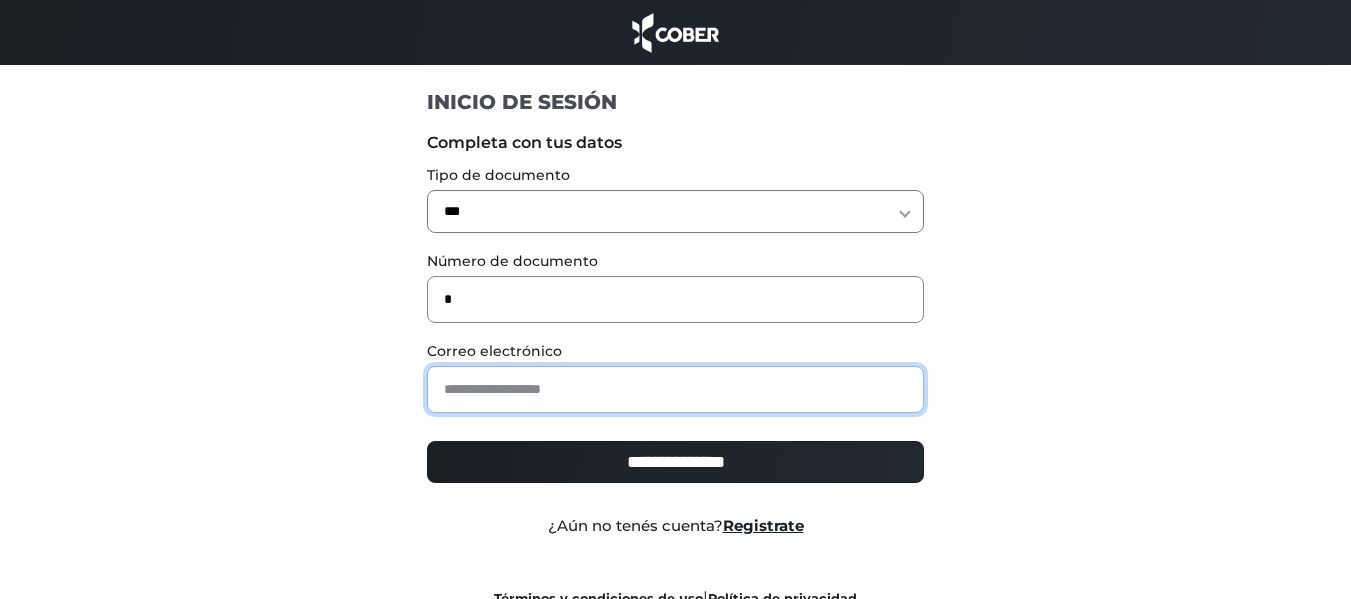 click at bounding box center (675, 389) 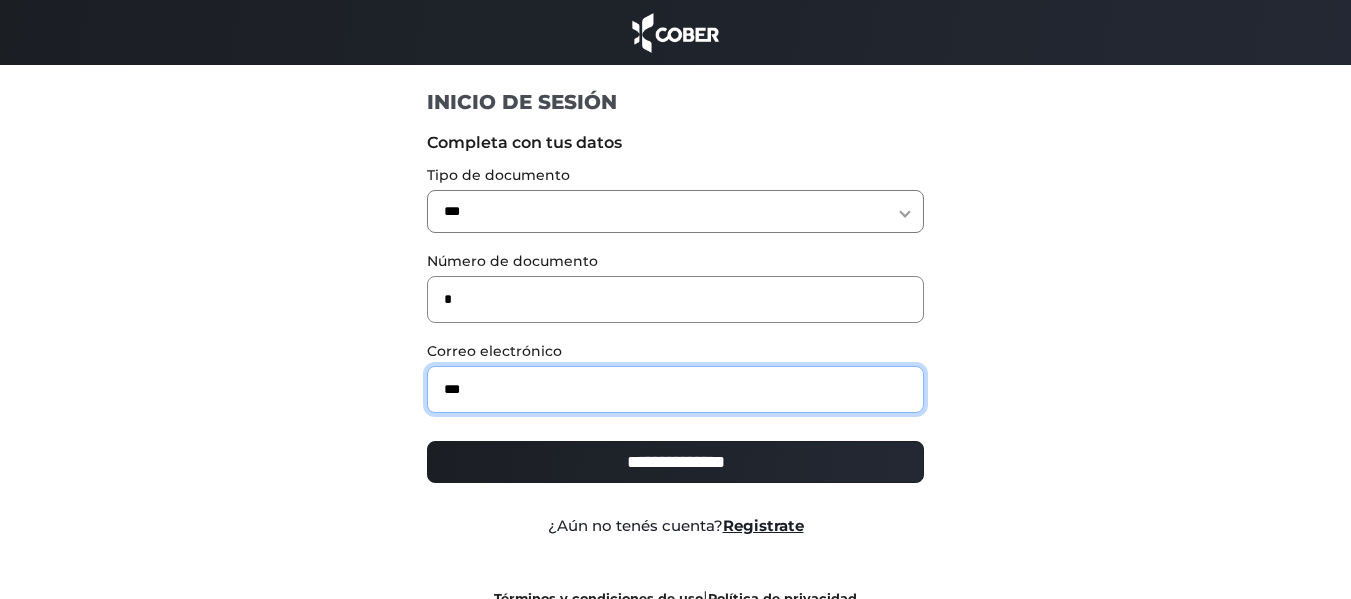 type on "**********" 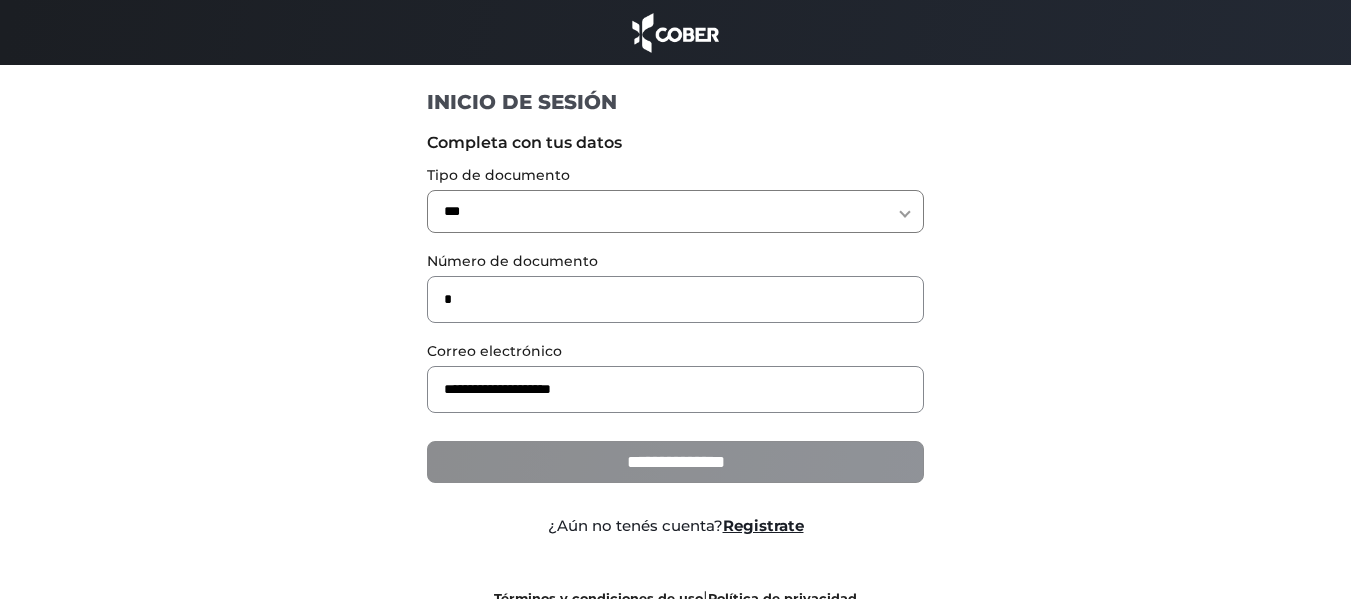 click on "**********" at bounding box center (675, 462) 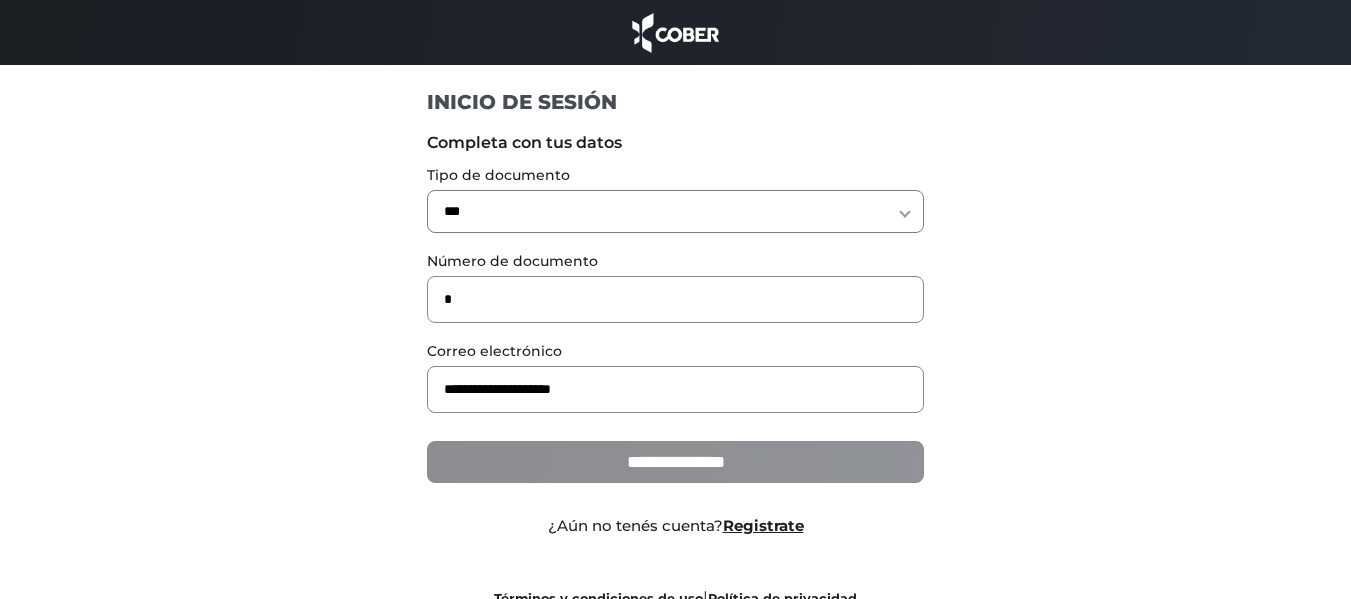 type on "**********" 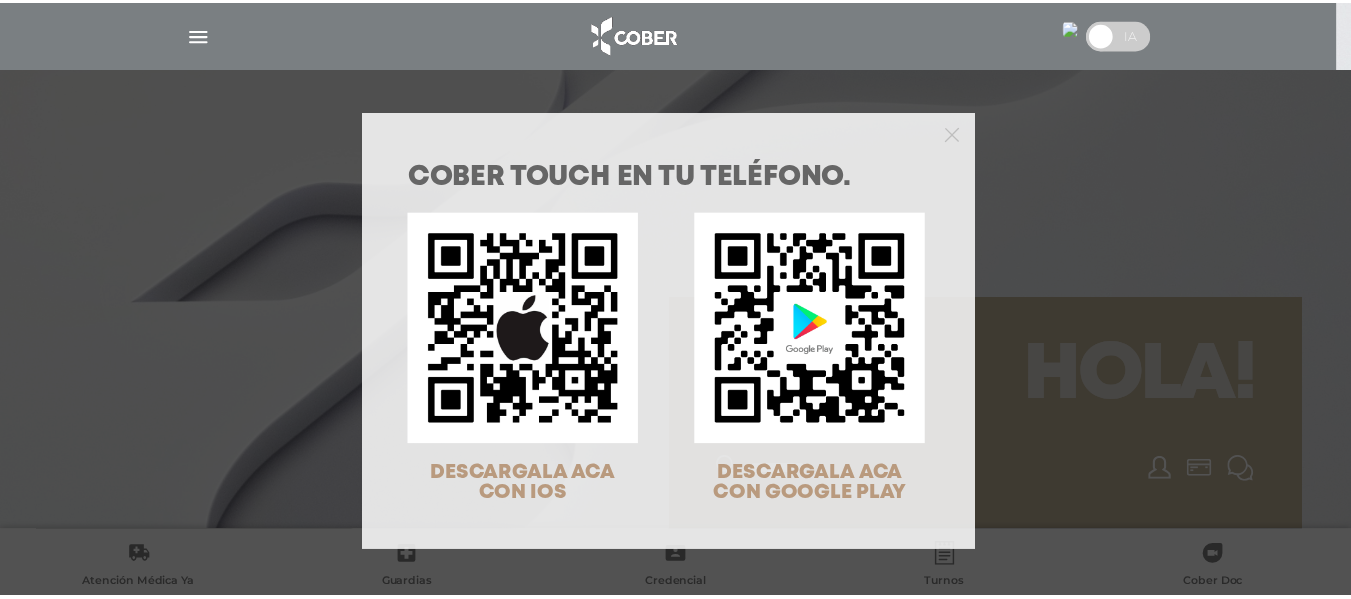 scroll, scrollTop: 0, scrollLeft: 0, axis: both 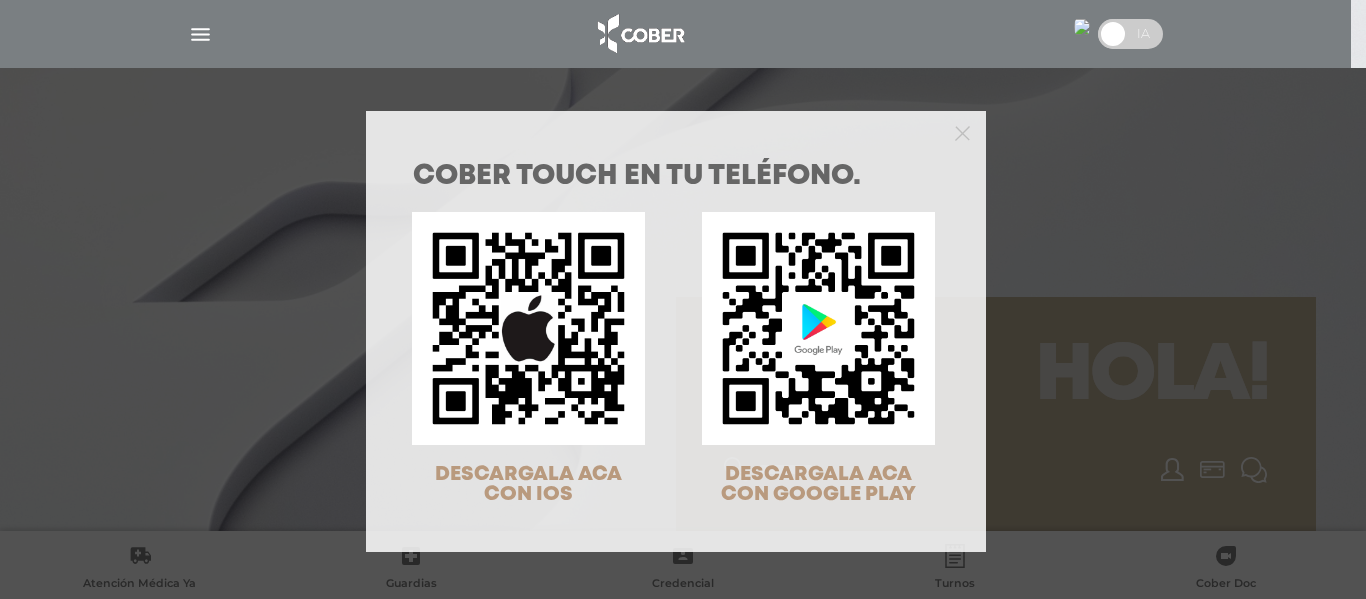 click at bounding box center [676, 131] 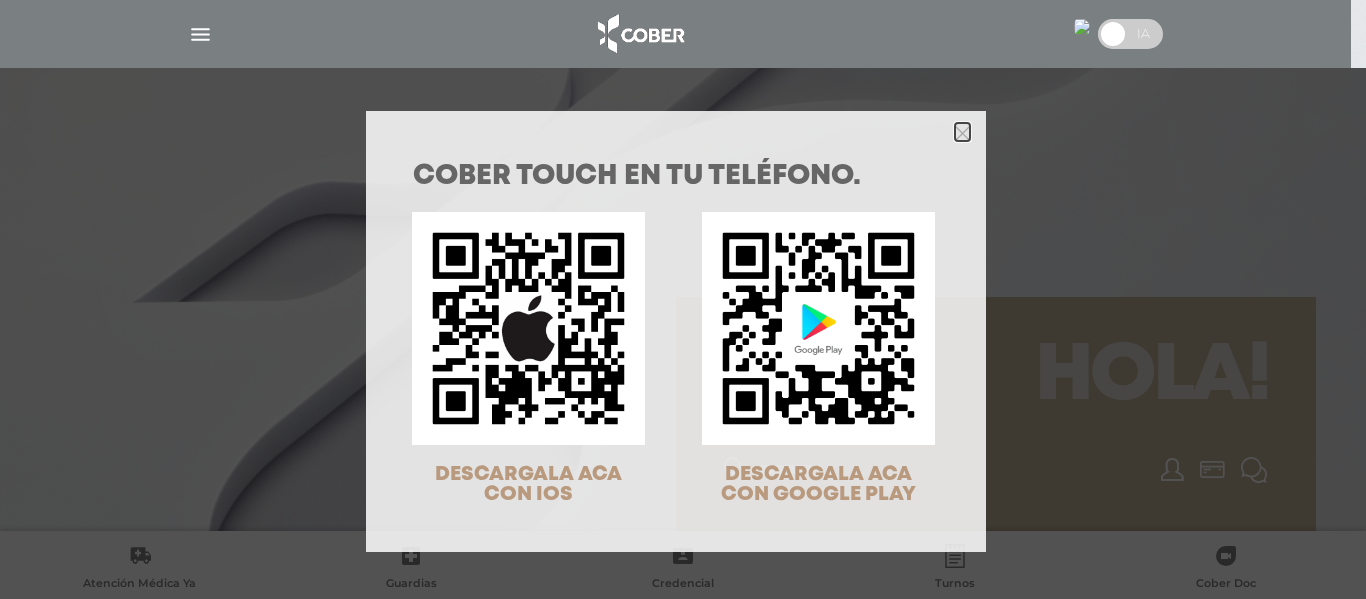 click 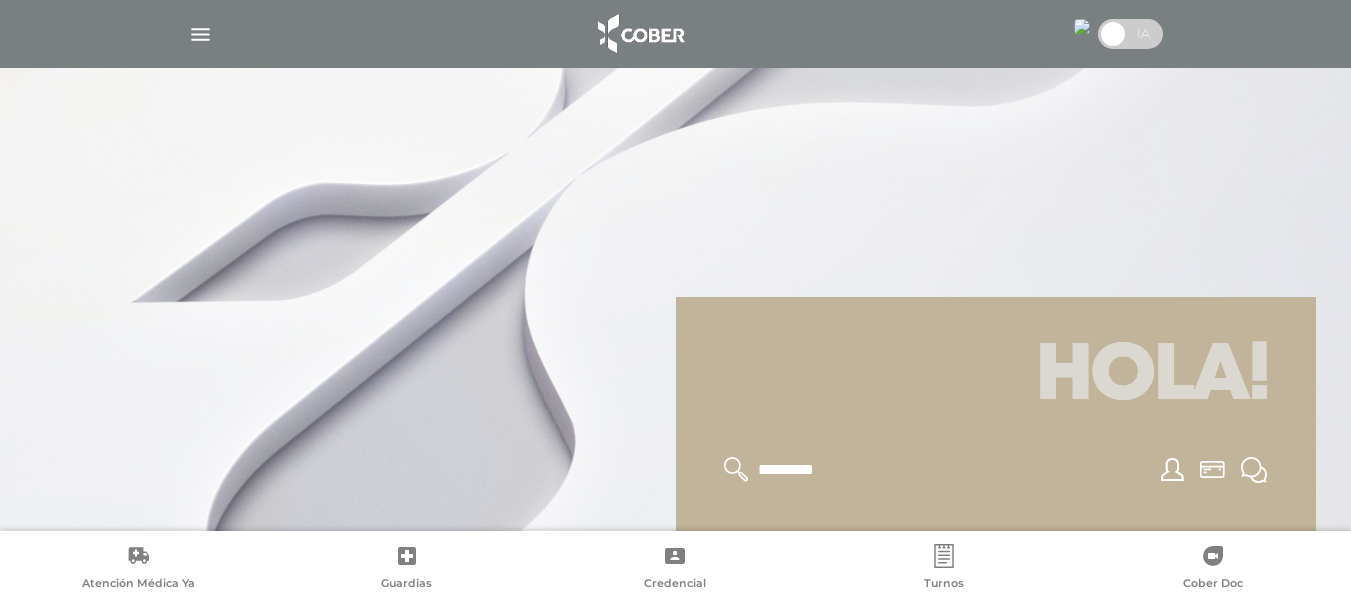 click at bounding box center (200, 34) 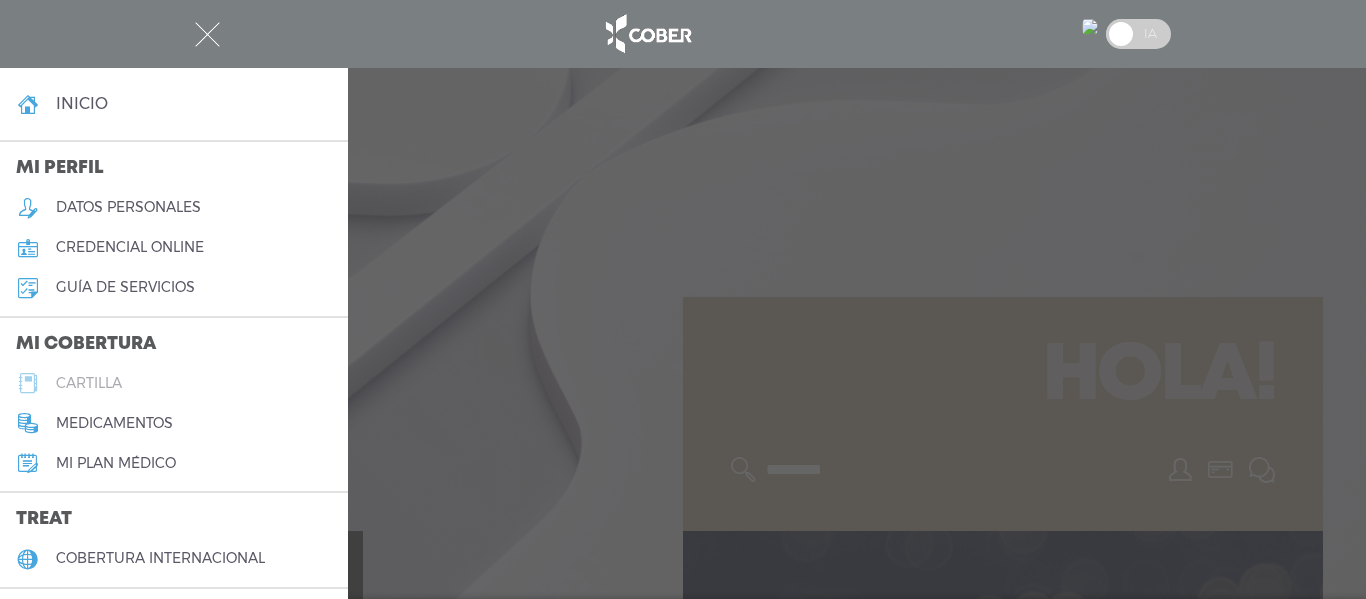 click on "cartilla" at bounding box center [174, 383] 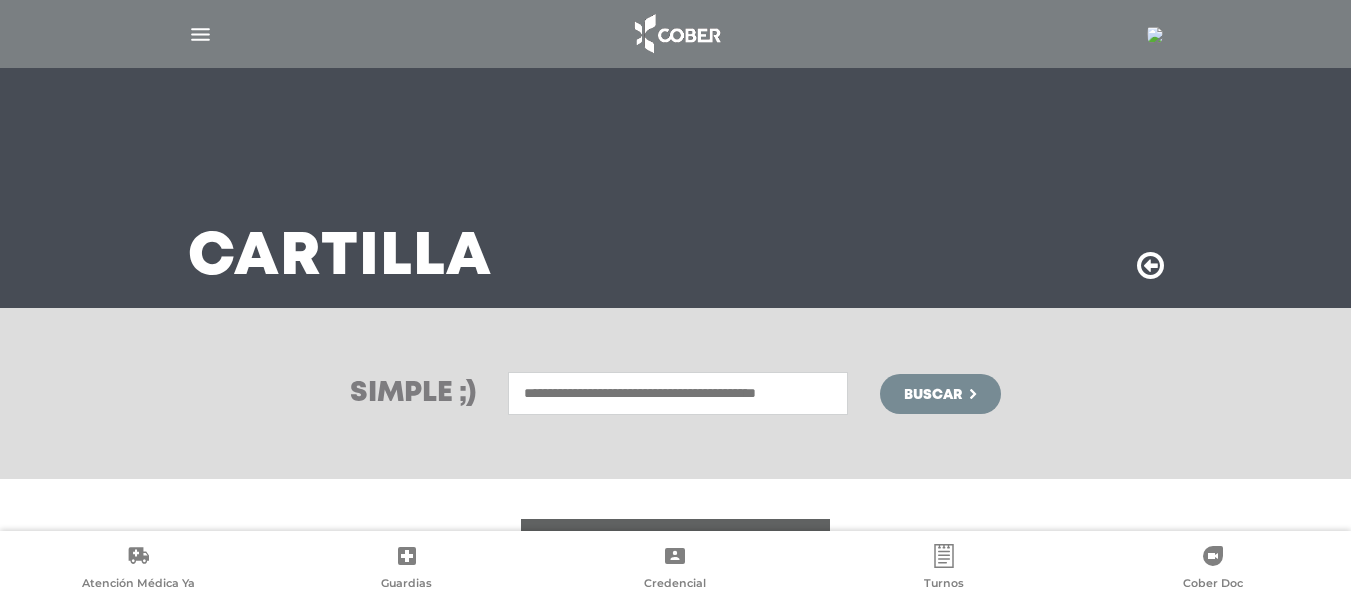 scroll, scrollTop: 0, scrollLeft: 0, axis: both 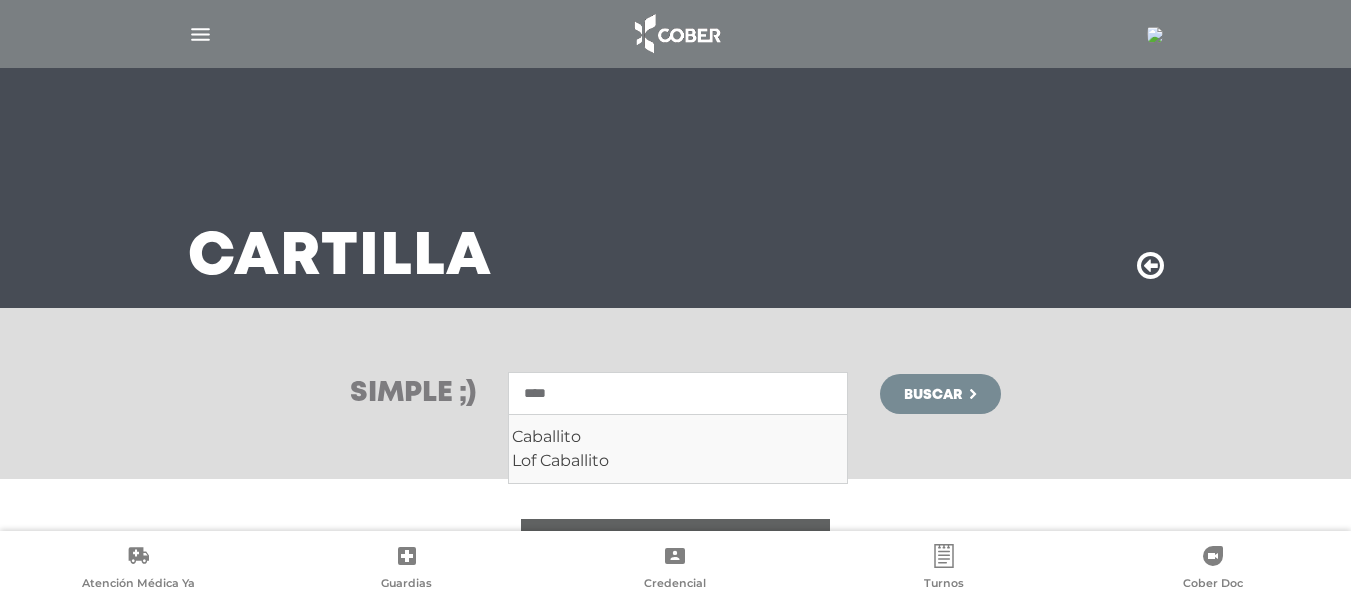 type on "****" 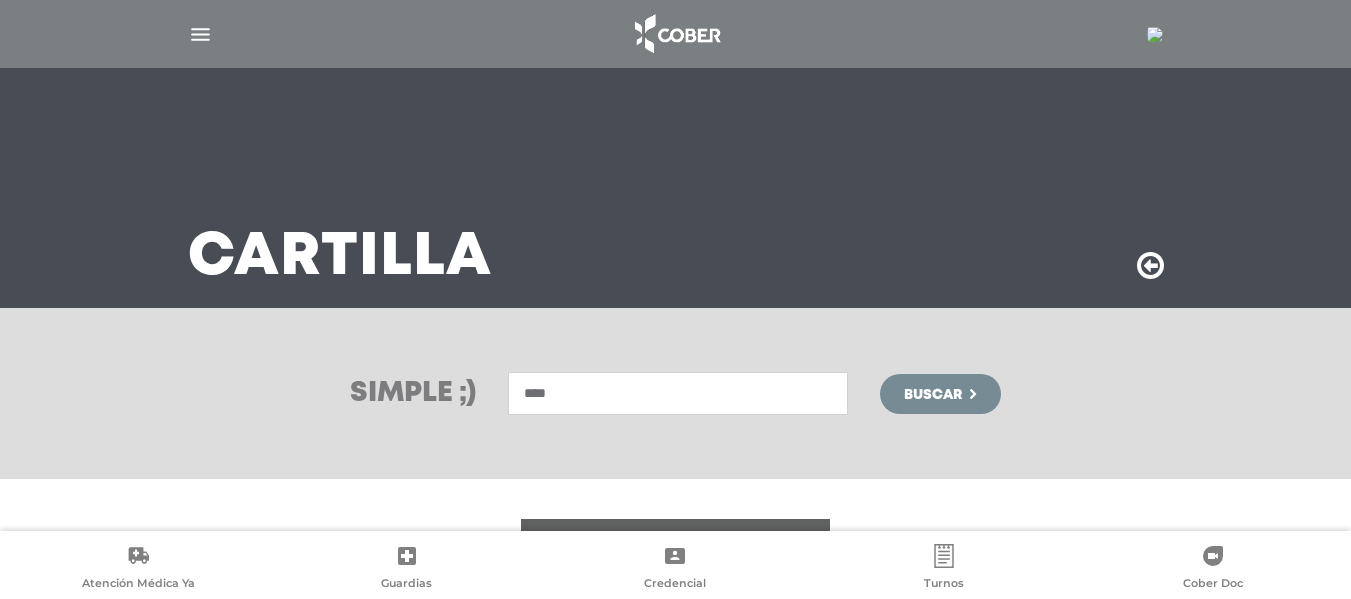 click on "Buscar" at bounding box center (933, 395) 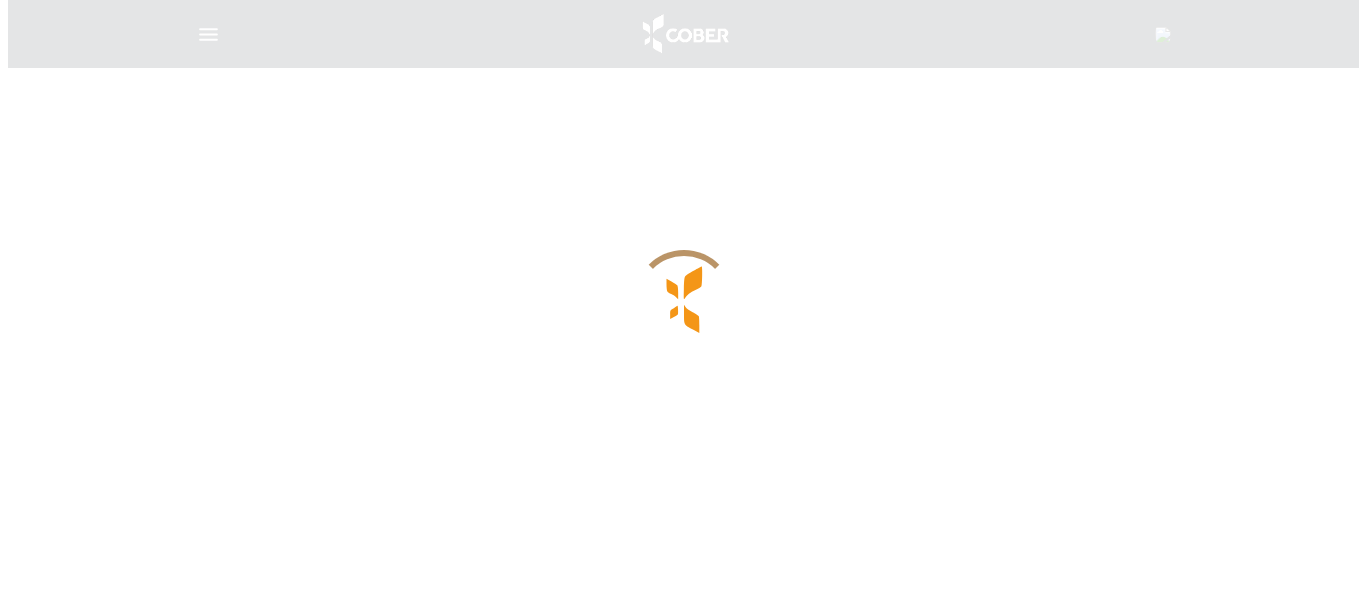 scroll, scrollTop: 0, scrollLeft: 0, axis: both 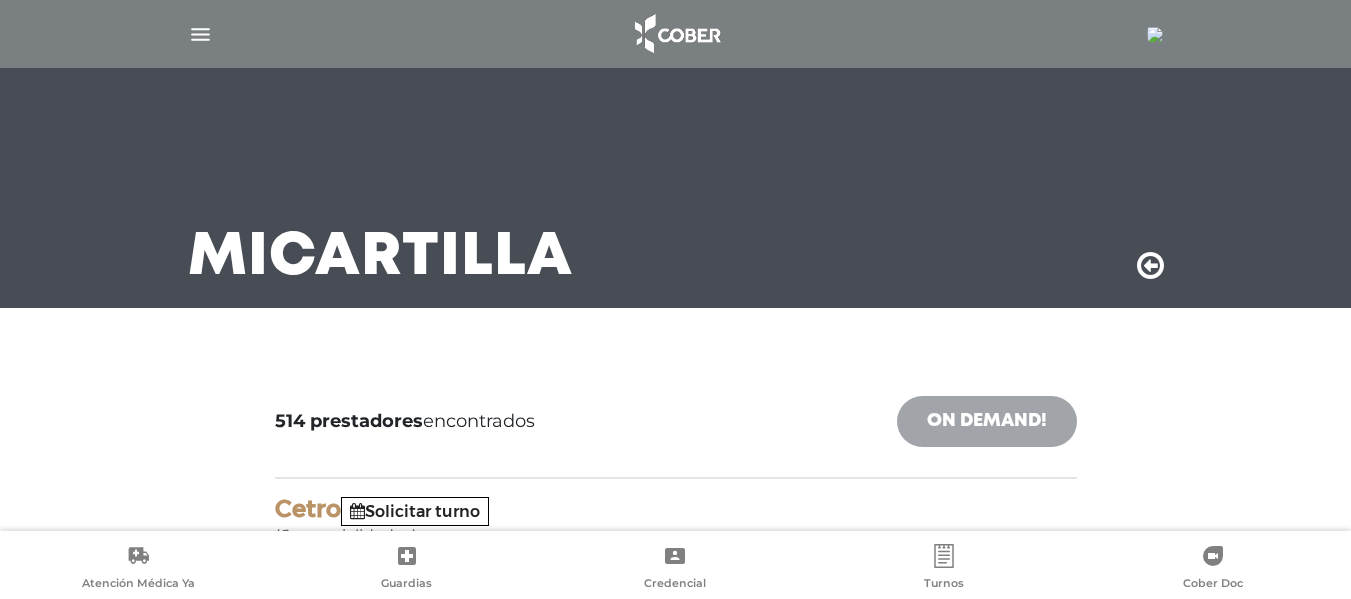 click on "On Demand!" at bounding box center (987, 421) 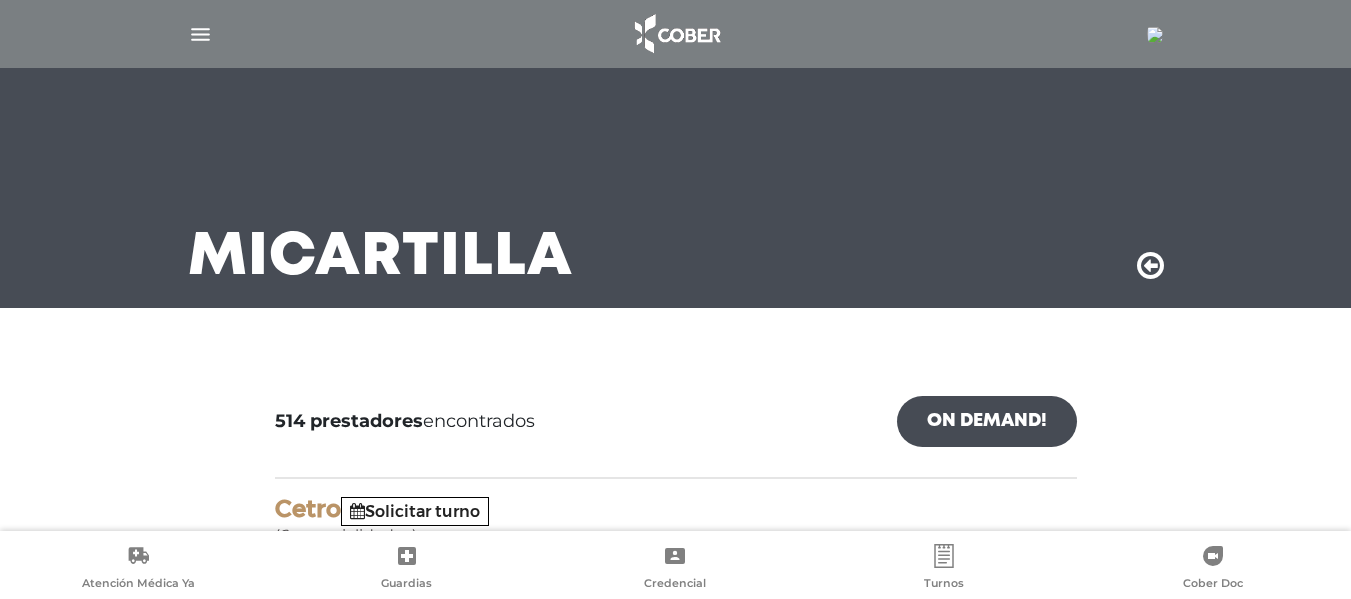 click at bounding box center [1155, 35] 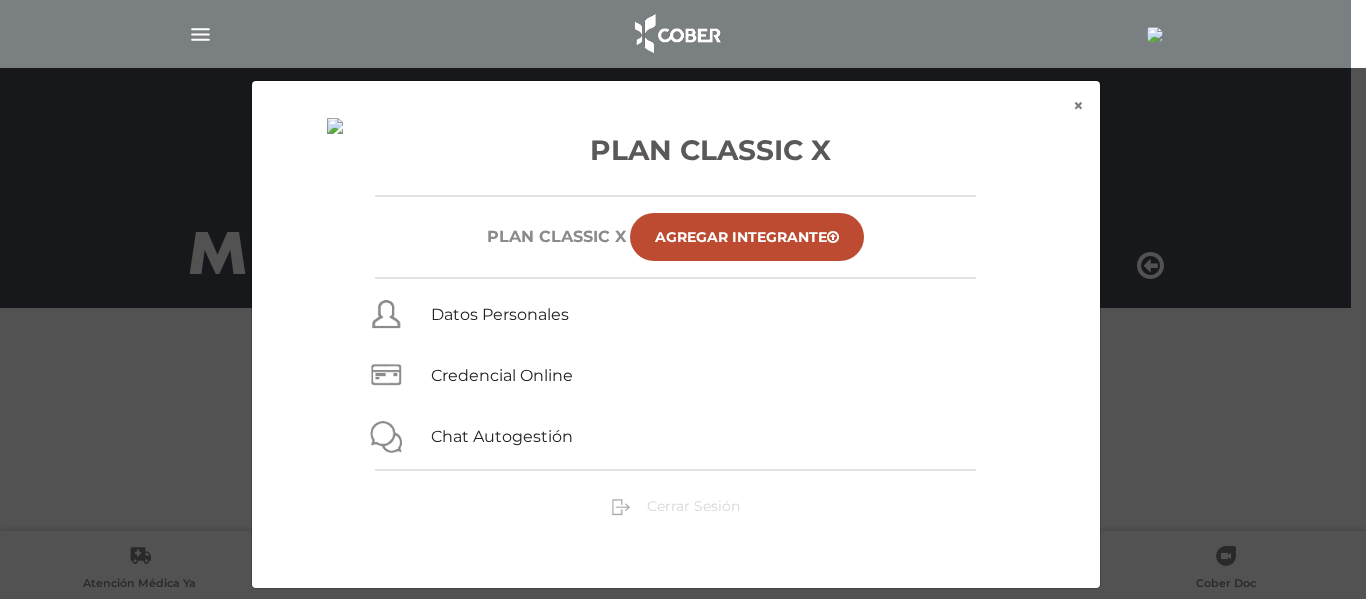 click on "Cerrar Sesión" at bounding box center (693, 506) 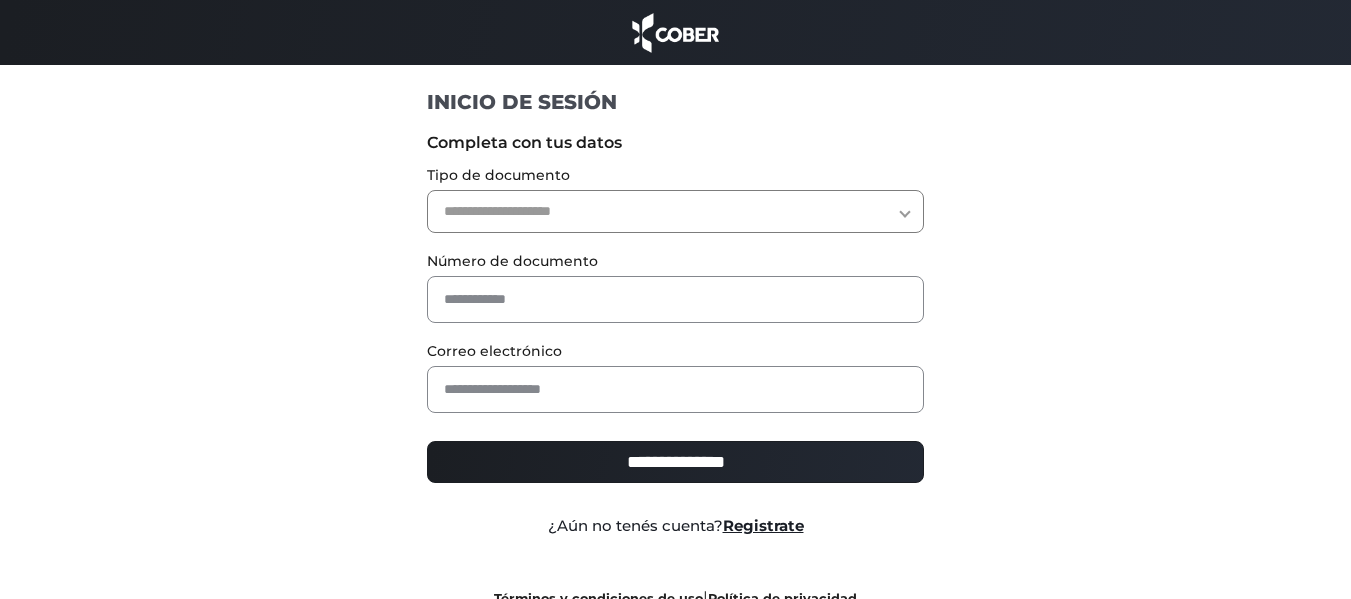 scroll, scrollTop: 0, scrollLeft: 0, axis: both 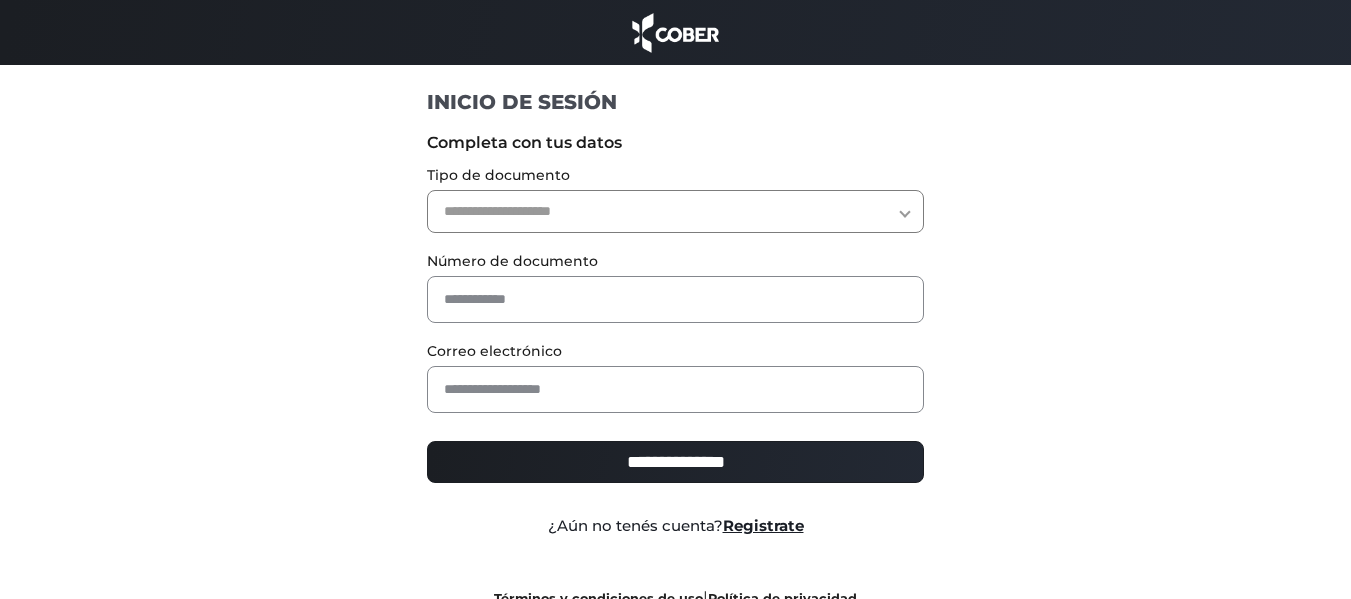 click on "**********" at bounding box center [675, 211] 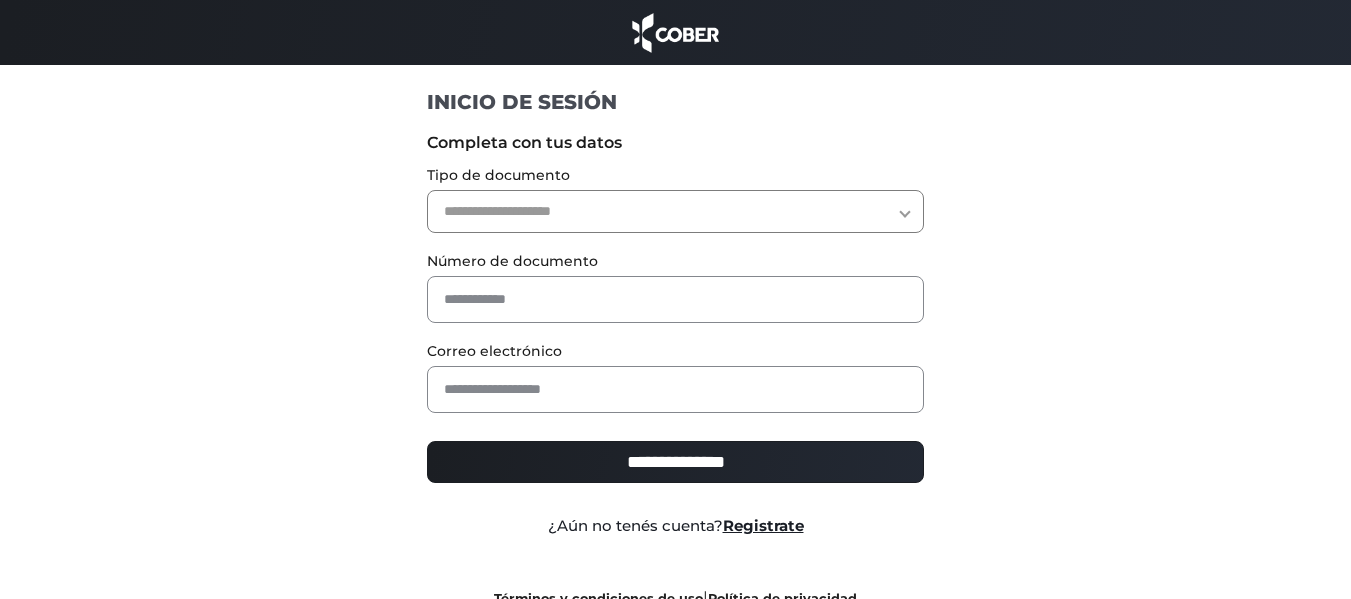 select on "***" 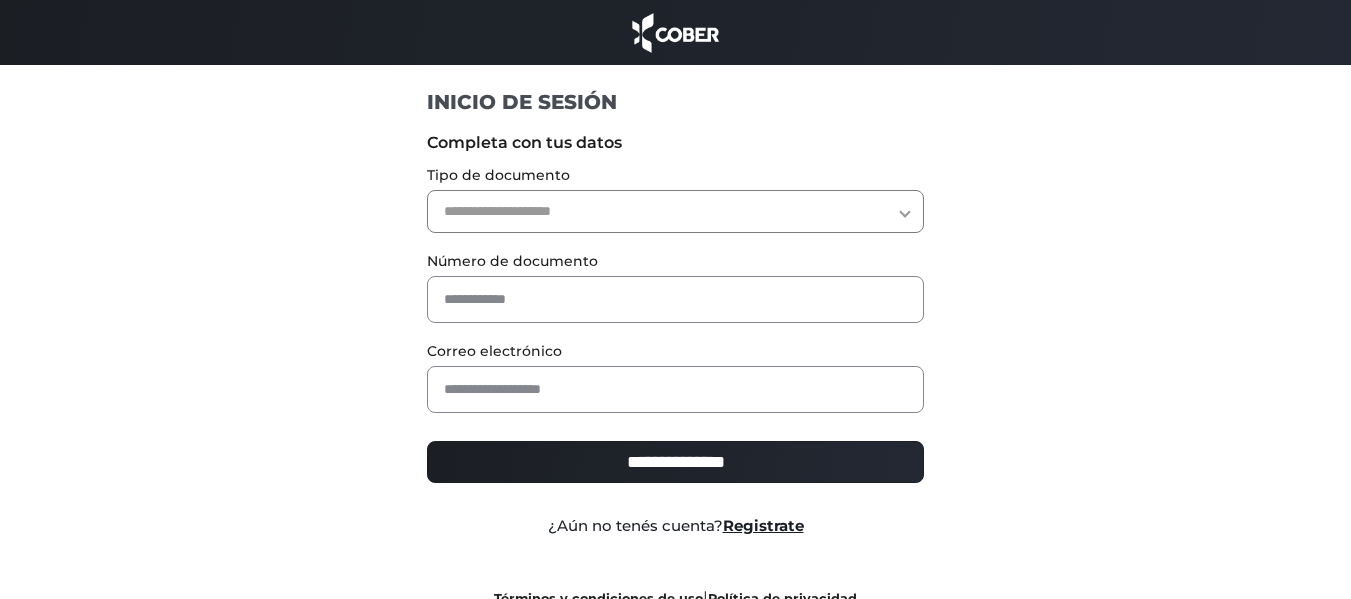 click on "**********" at bounding box center (675, 211) 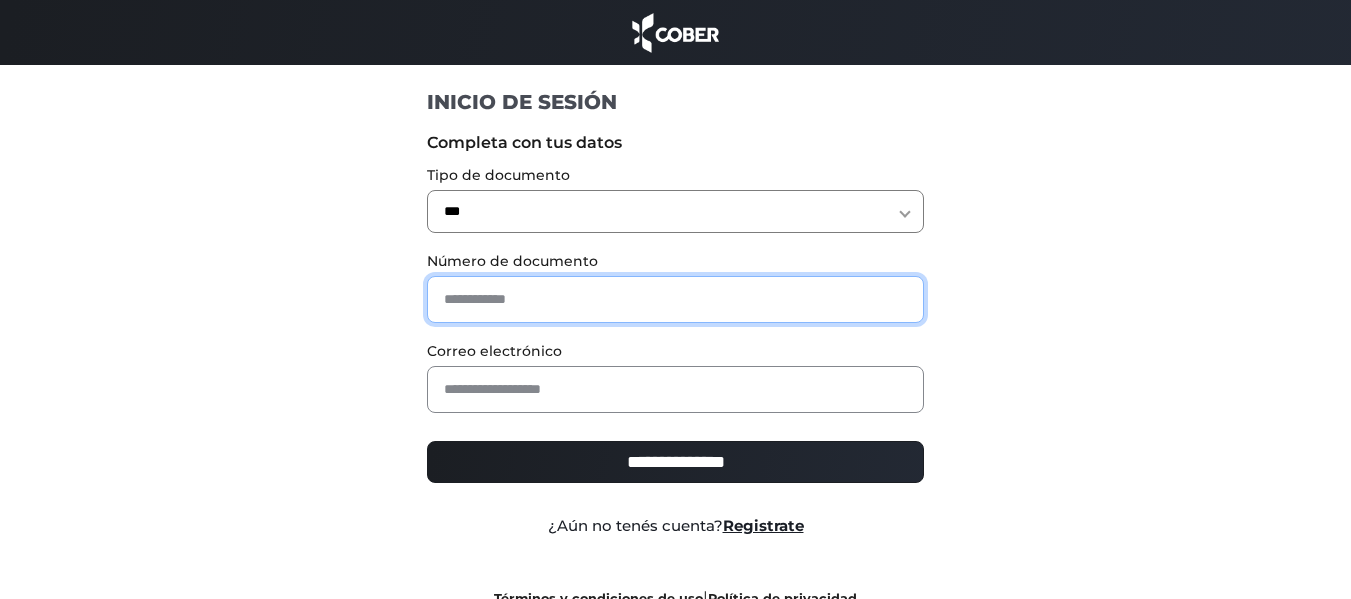 click at bounding box center [675, 299] 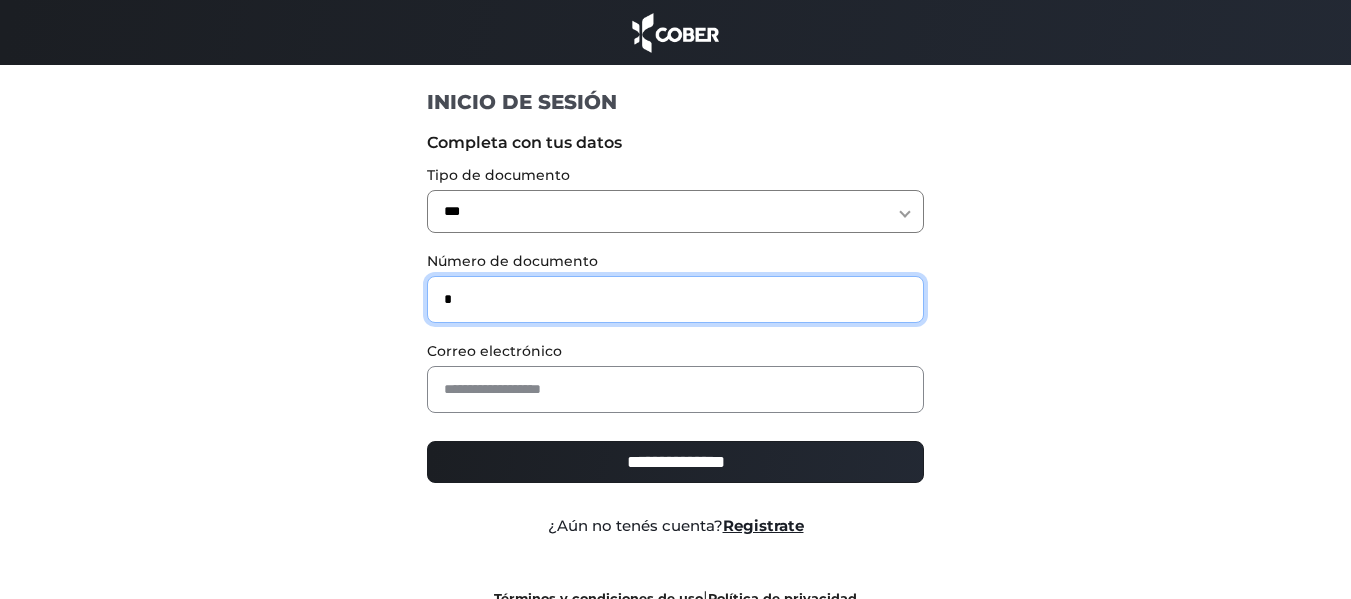 type on "*" 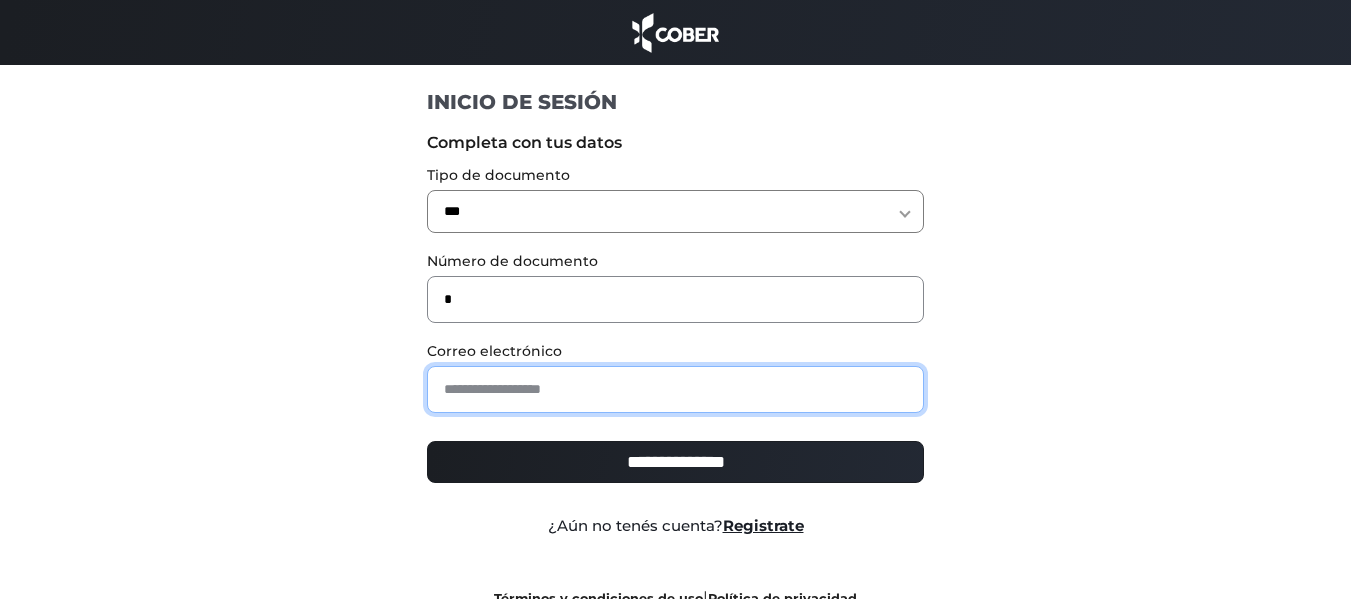 click at bounding box center [675, 389] 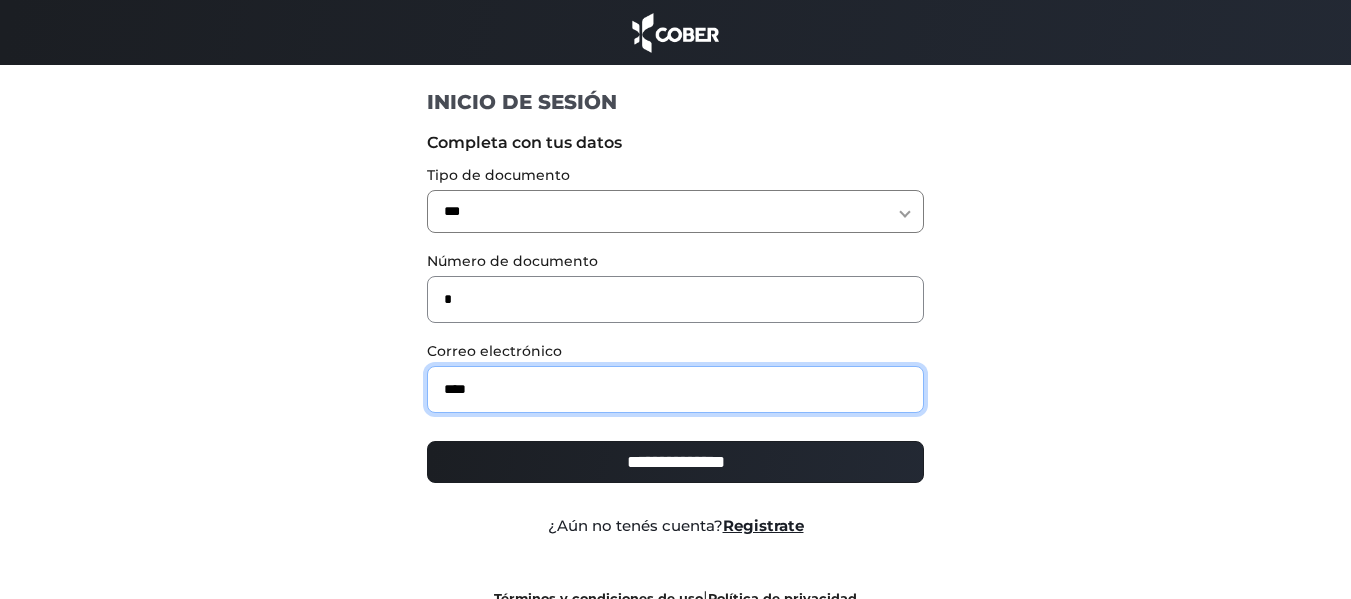 type on "**********" 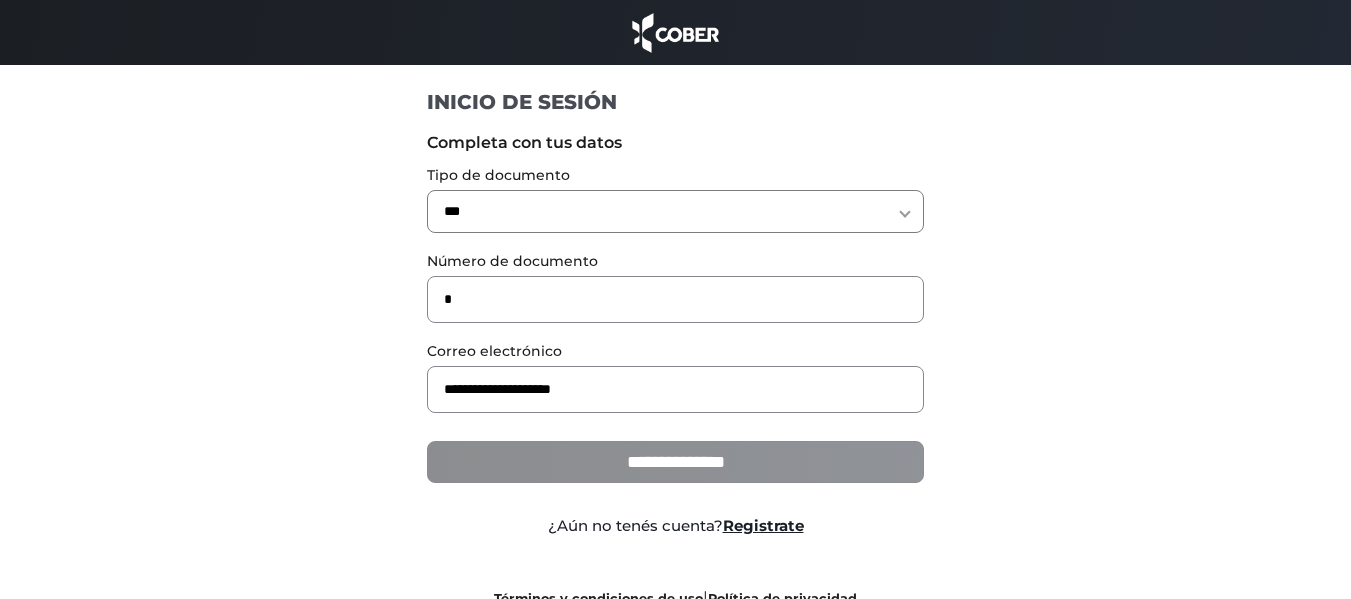 click on "**********" at bounding box center [675, 462] 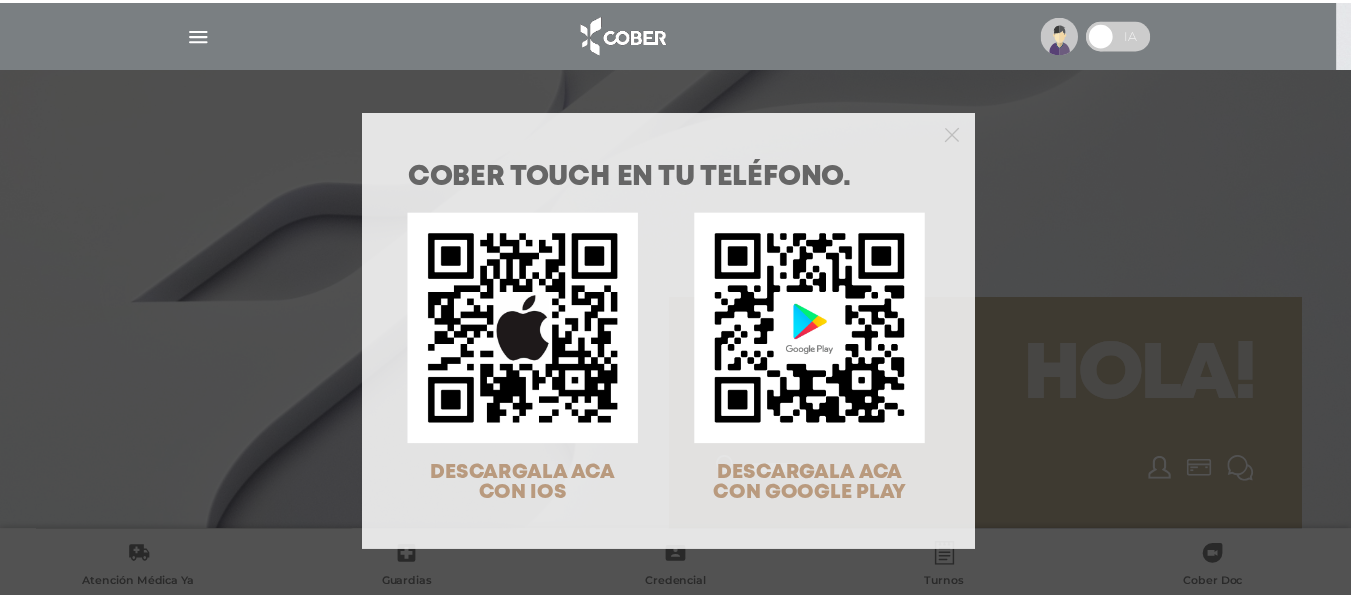 scroll, scrollTop: 0, scrollLeft: 0, axis: both 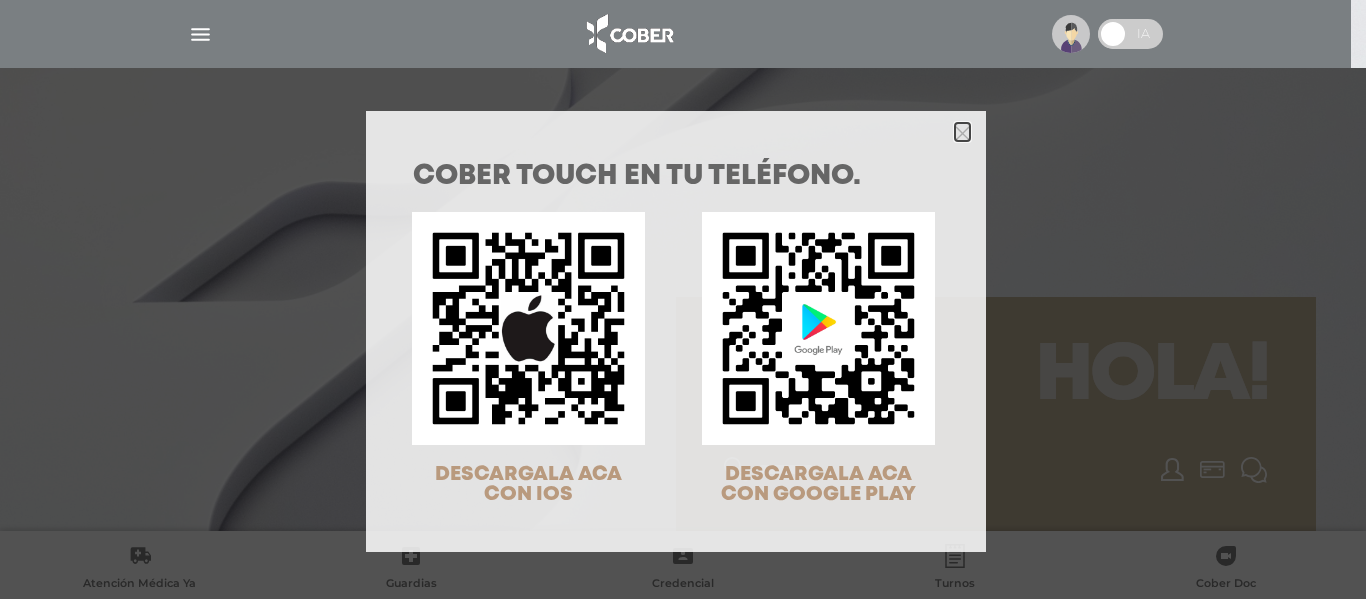 click 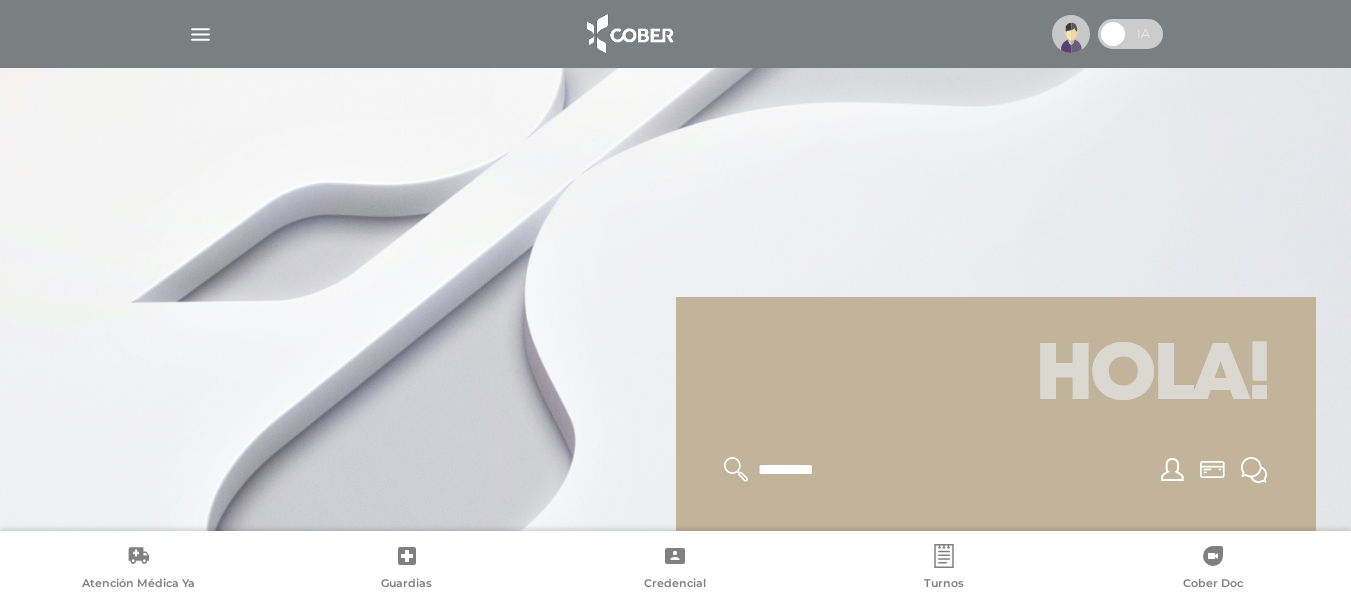 click at bounding box center [200, 34] 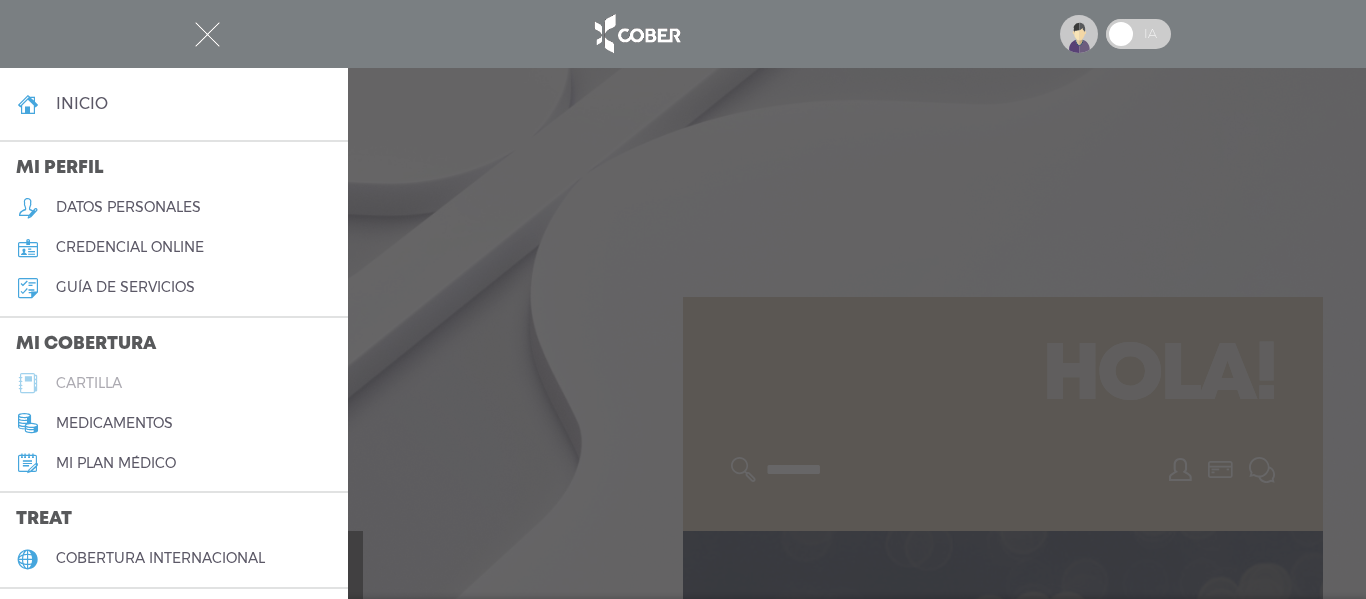click on "cartilla" at bounding box center [89, 383] 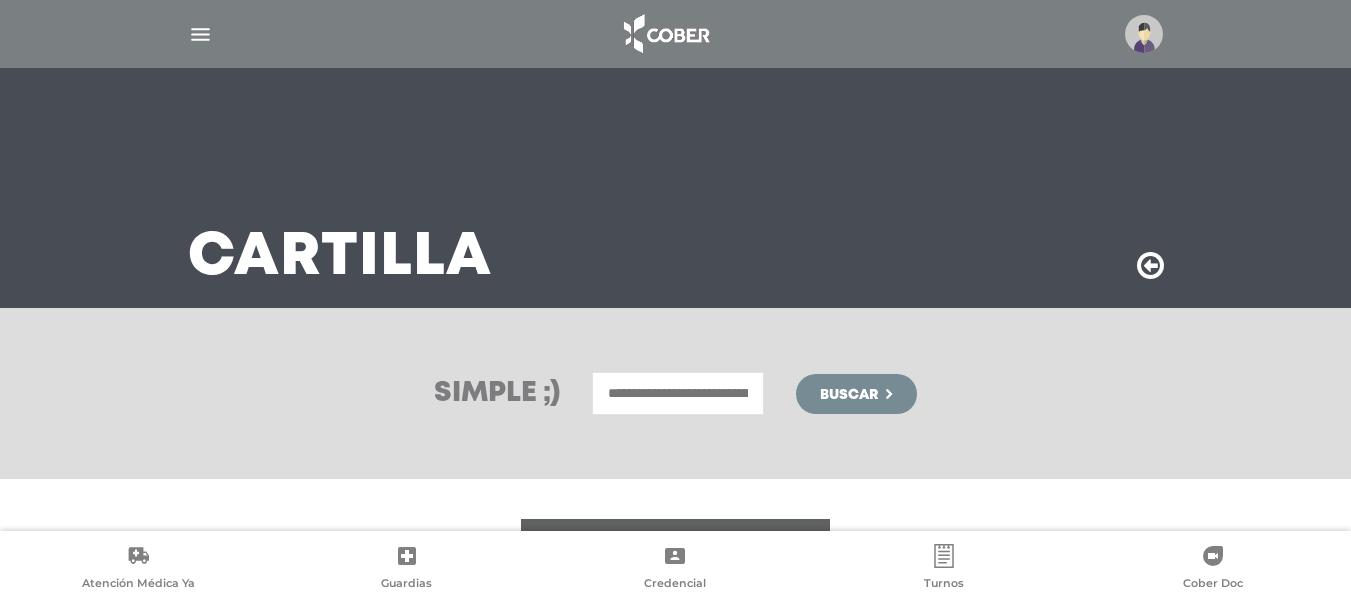 scroll, scrollTop: 0, scrollLeft: 0, axis: both 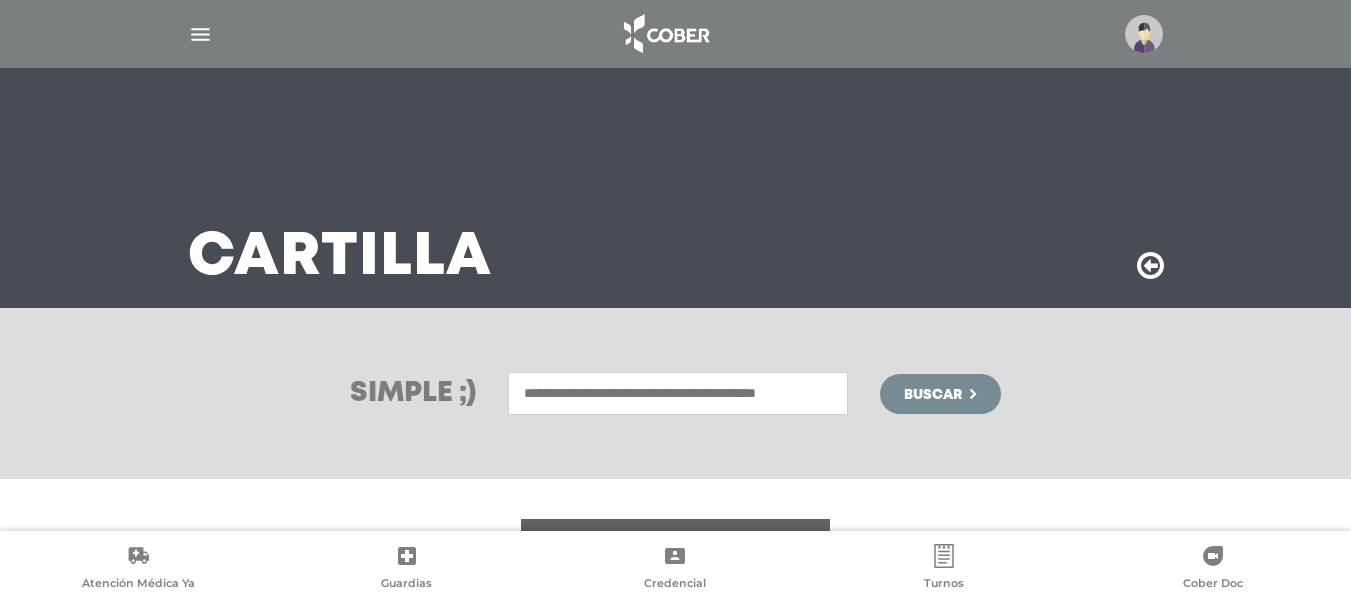 click at bounding box center (678, 393) 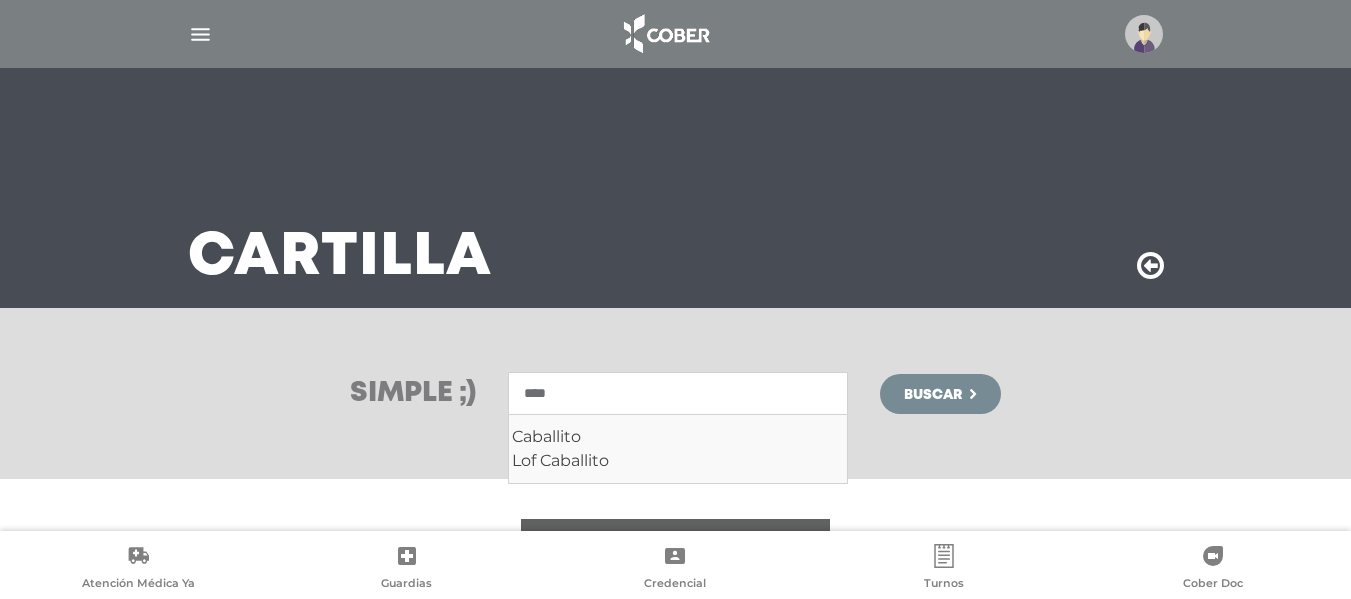 type on "****" 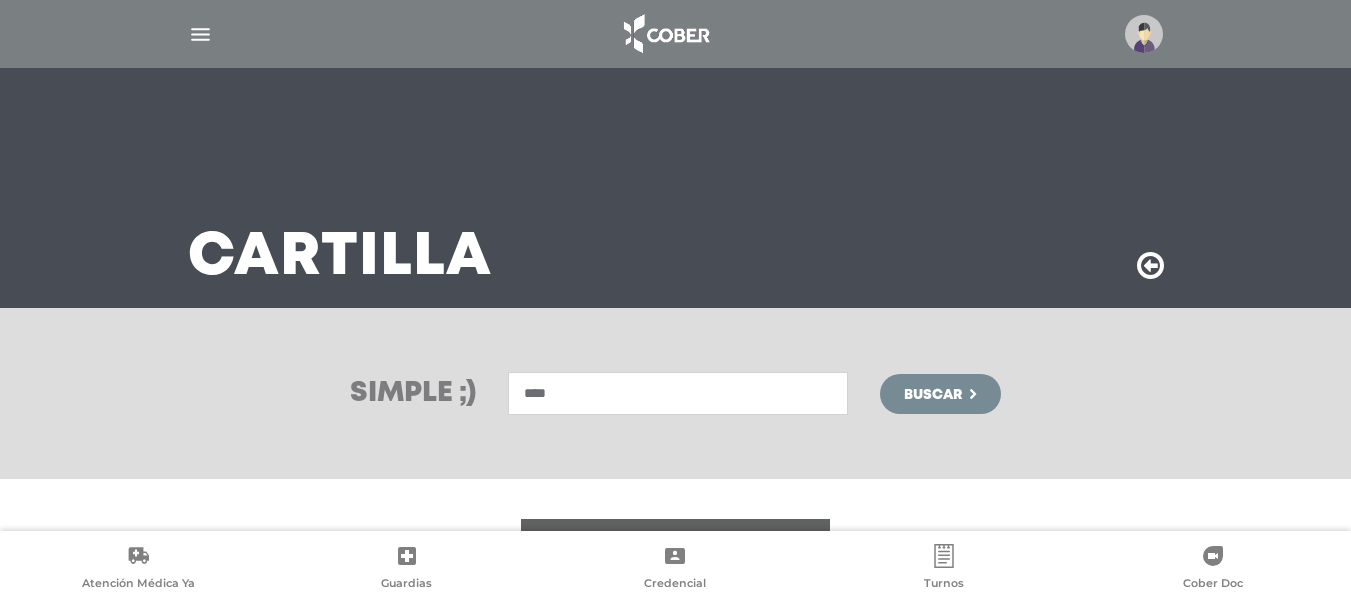 click on "Buscar" at bounding box center [933, 395] 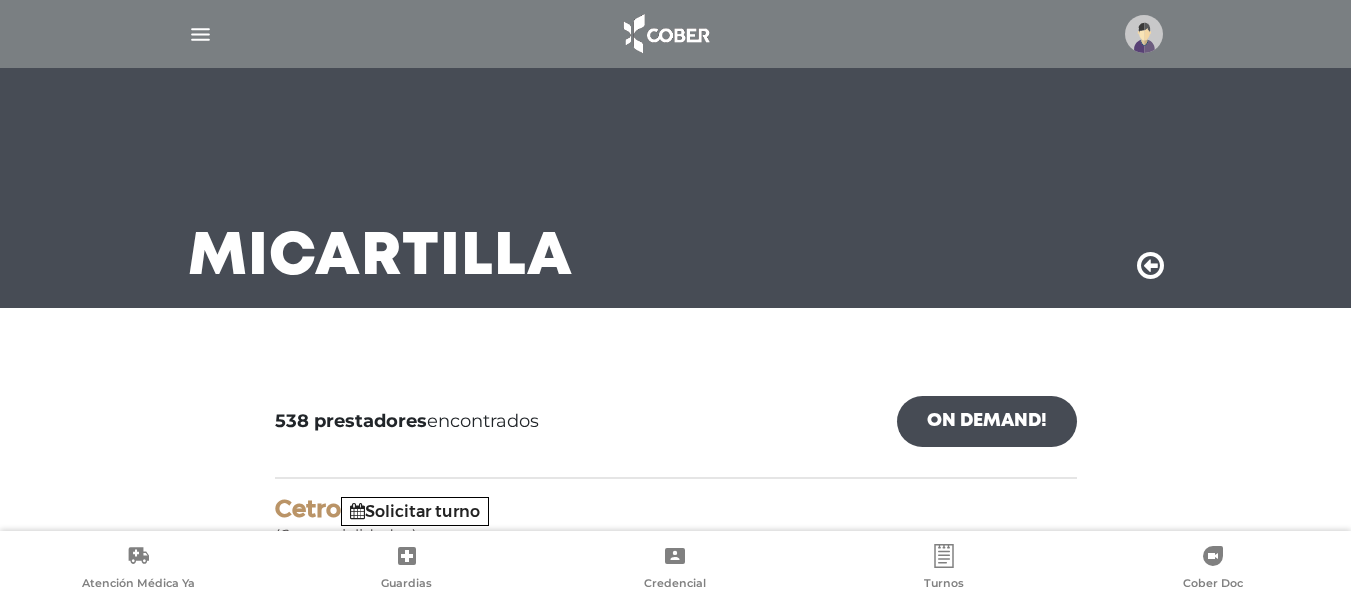 scroll, scrollTop: 0, scrollLeft: 0, axis: both 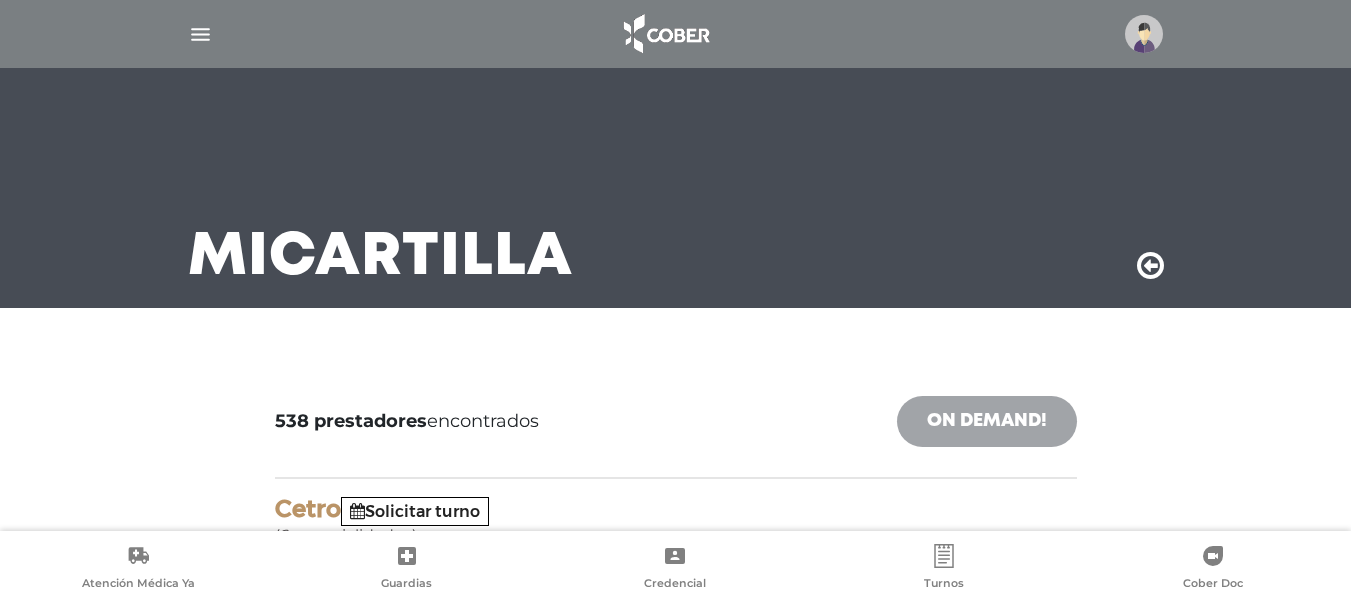 click on "On Demand!" at bounding box center [987, 421] 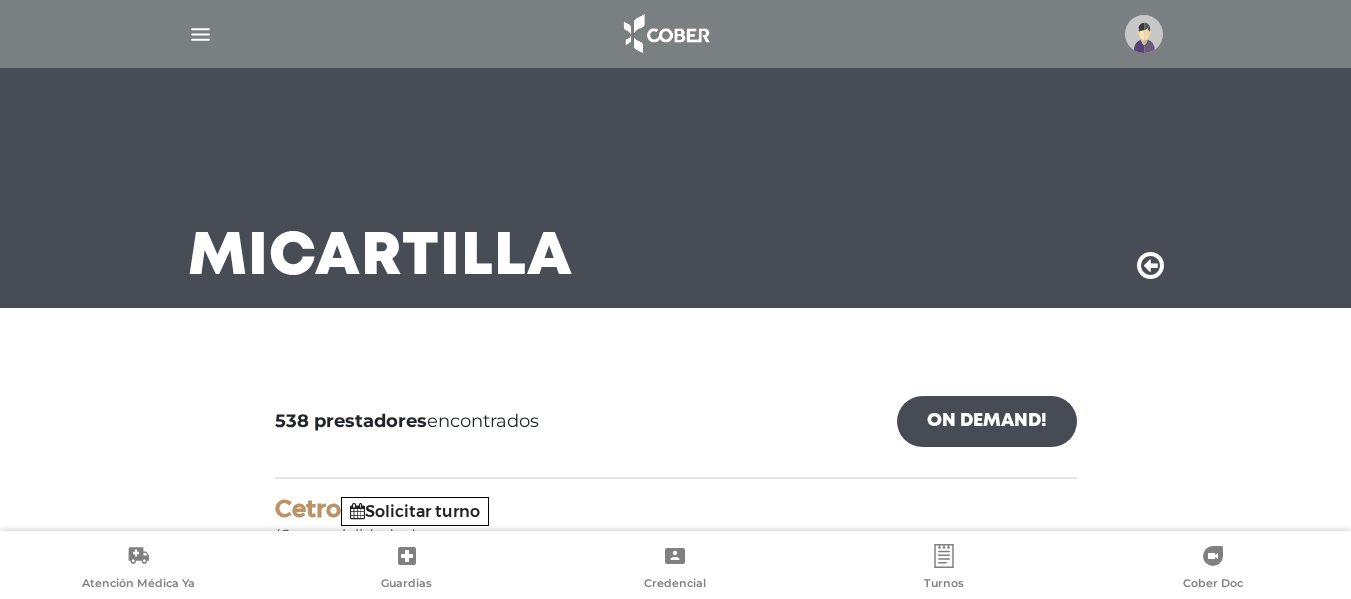 click at bounding box center [200, 34] 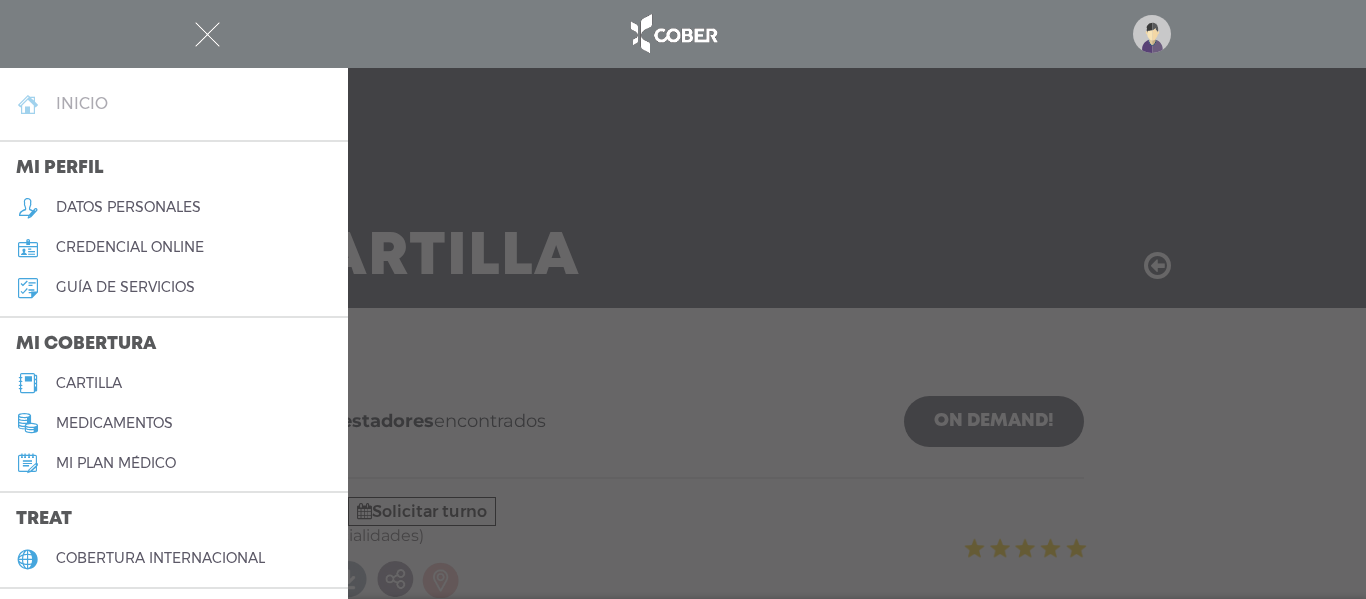 click on "inicio" at bounding box center (174, 104) 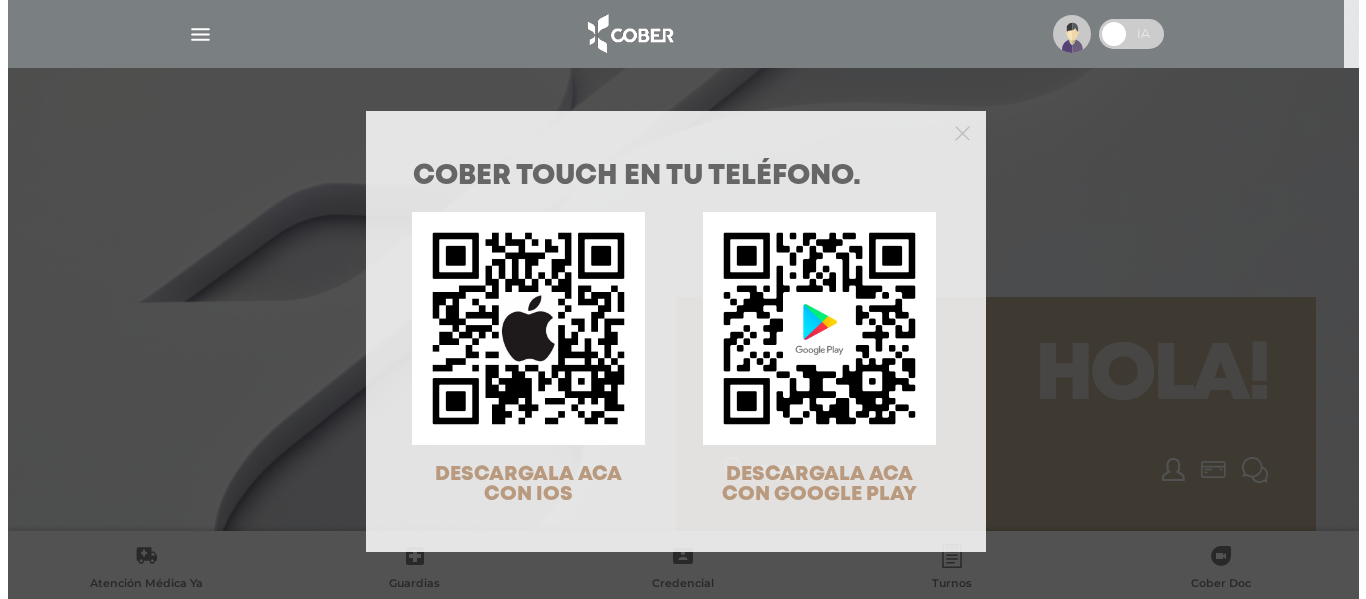 scroll, scrollTop: 0, scrollLeft: 0, axis: both 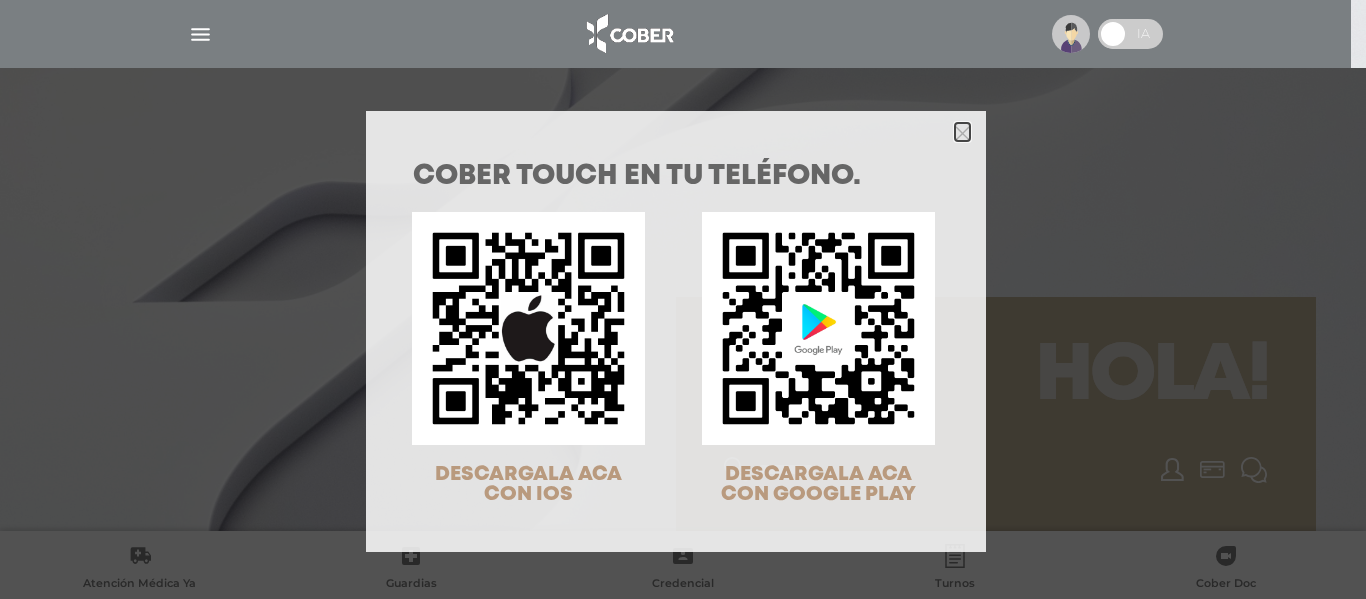 click 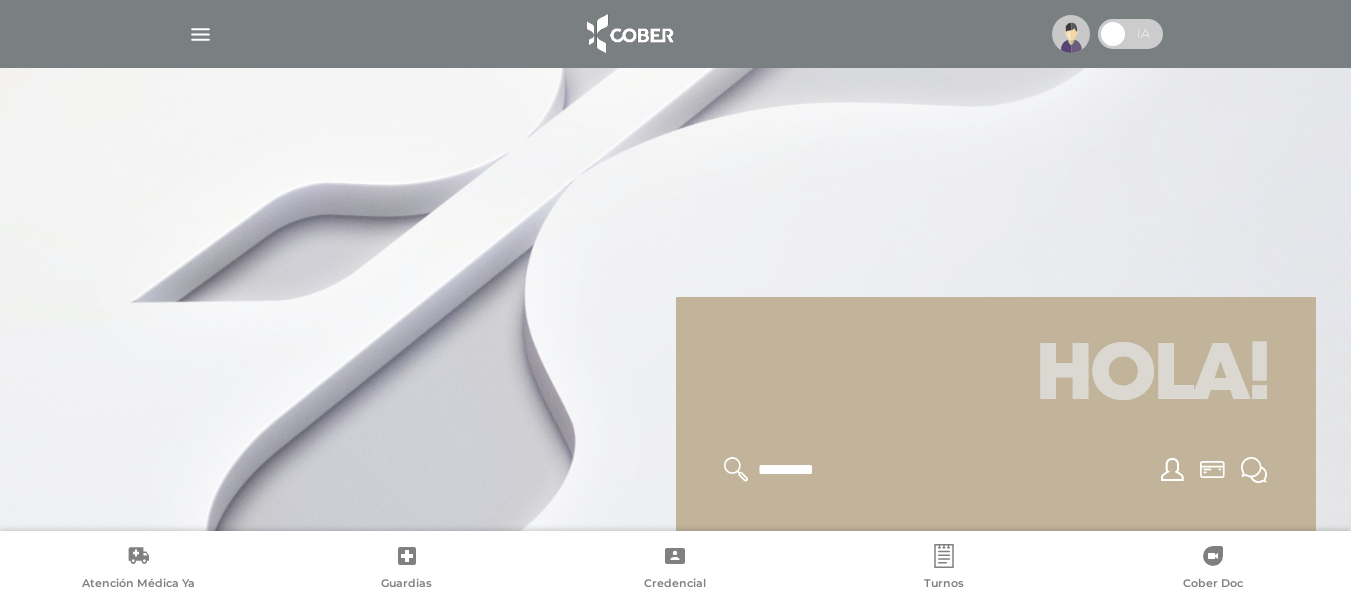 click at bounding box center [1071, 34] 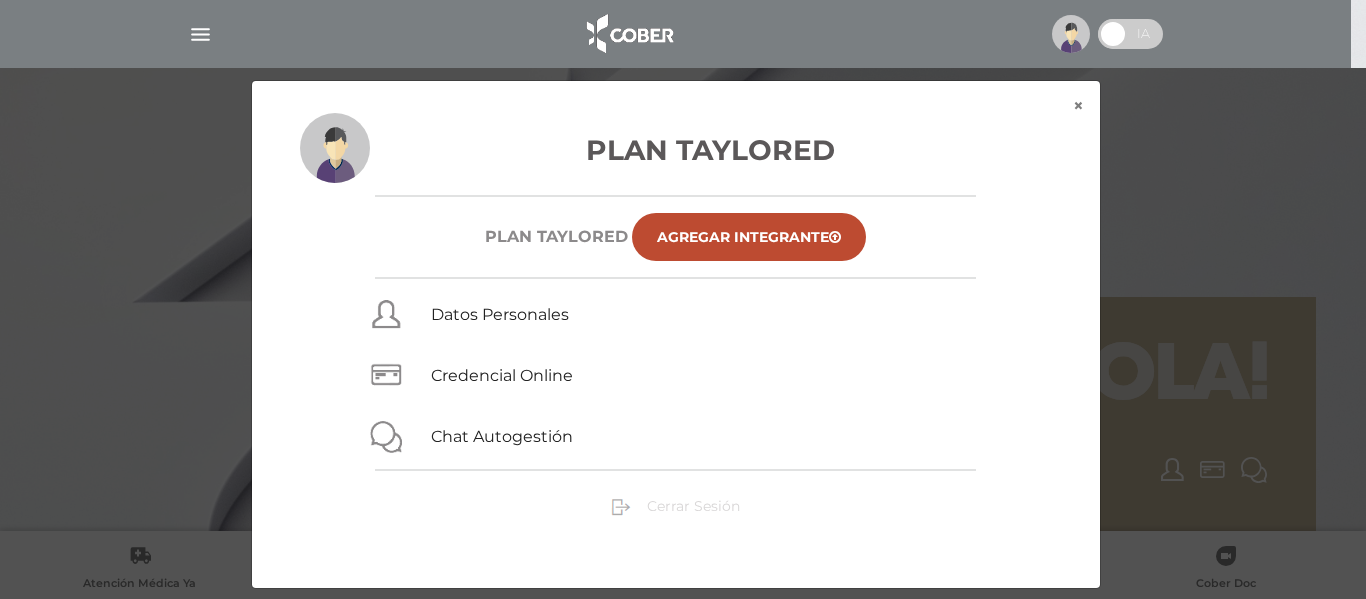click on "Cerrar Sesión" at bounding box center [693, 506] 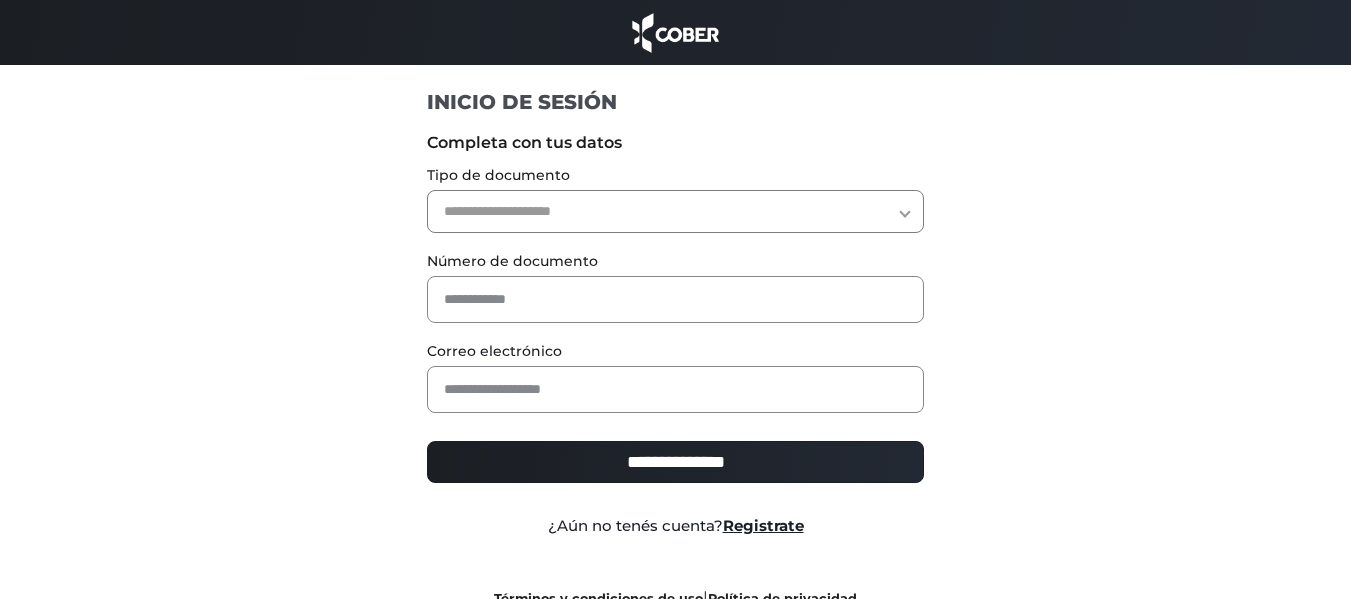 scroll, scrollTop: 0, scrollLeft: 0, axis: both 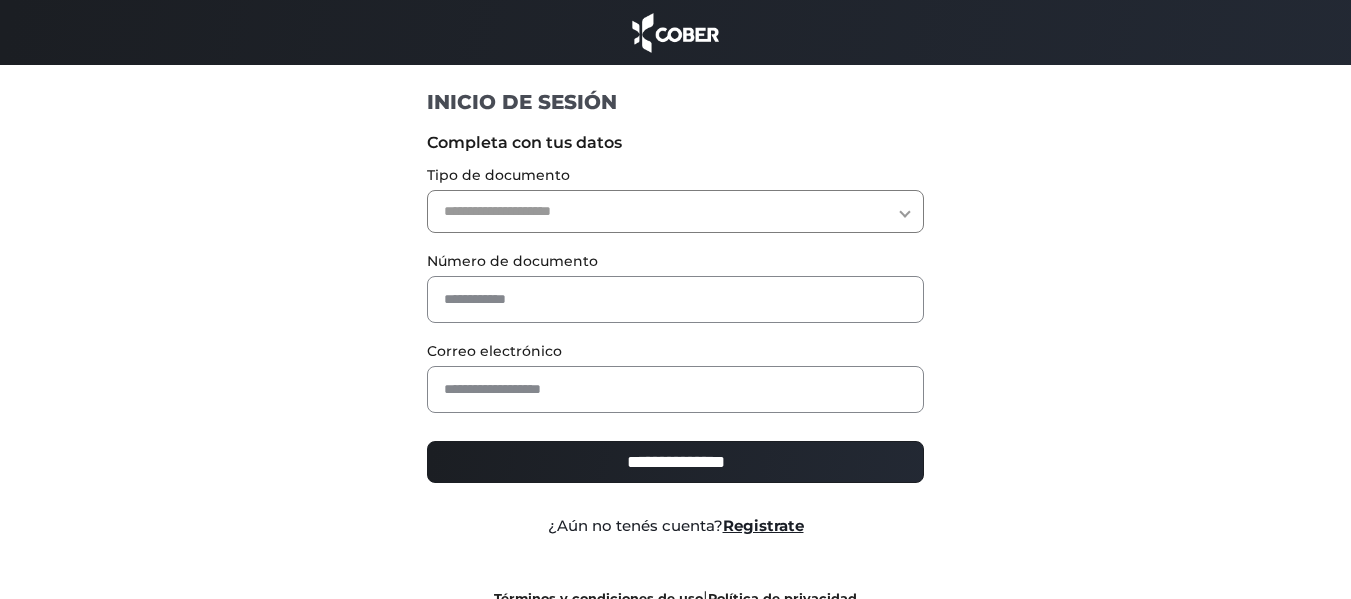 click on "**********" at bounding box center (675, 211) 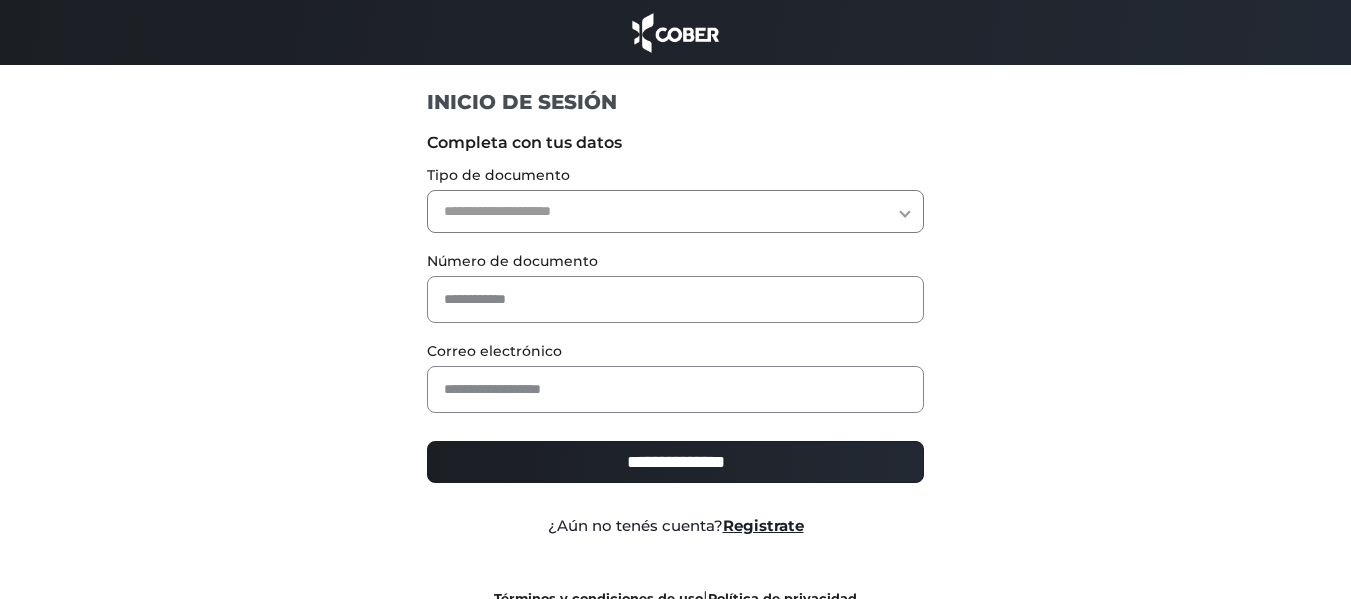 select on "***" 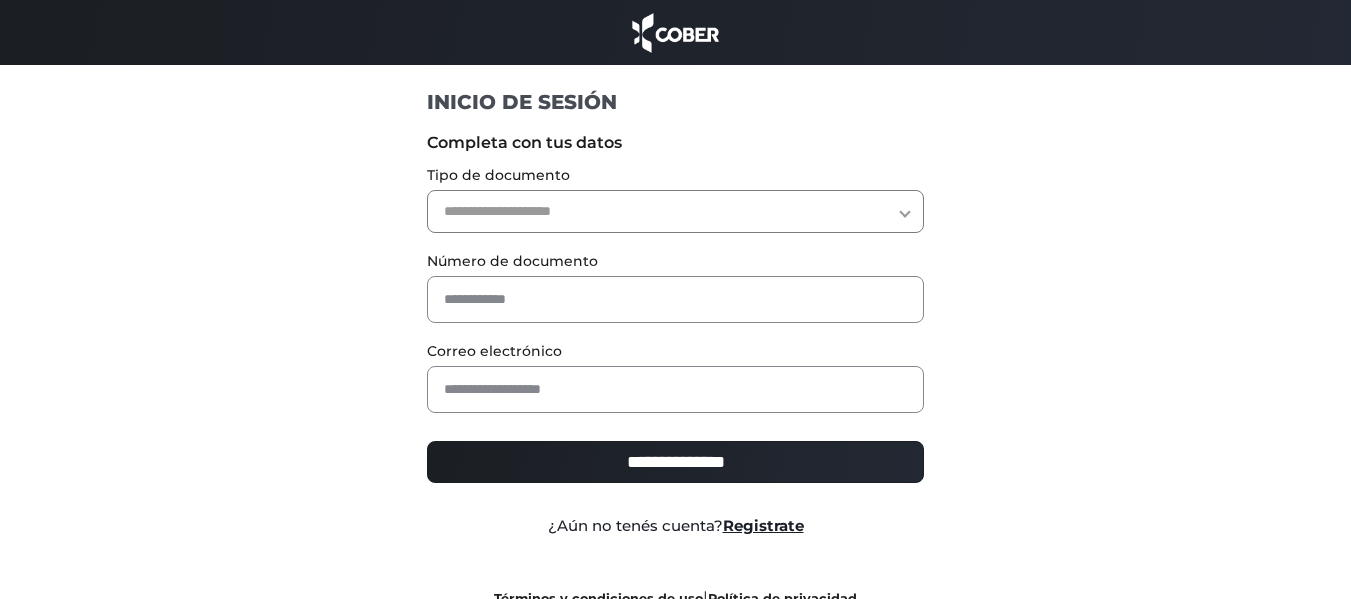 click on "**********" at bounding box center [675, 211] 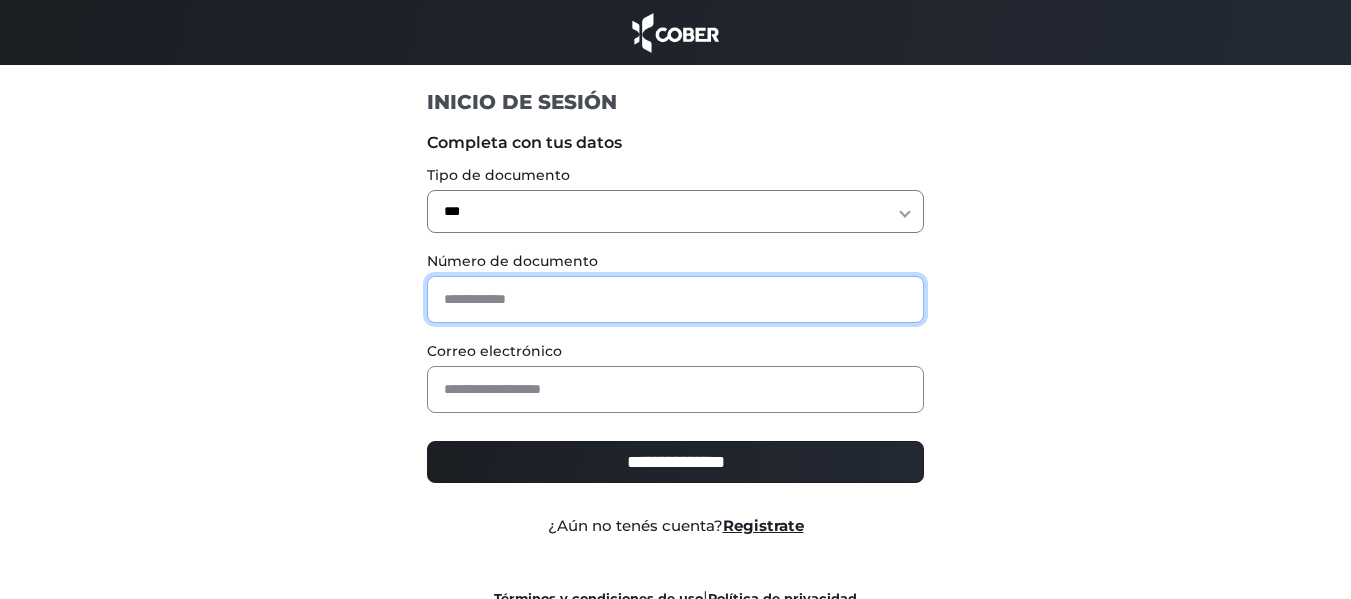 click at bounding box center (675, 299) 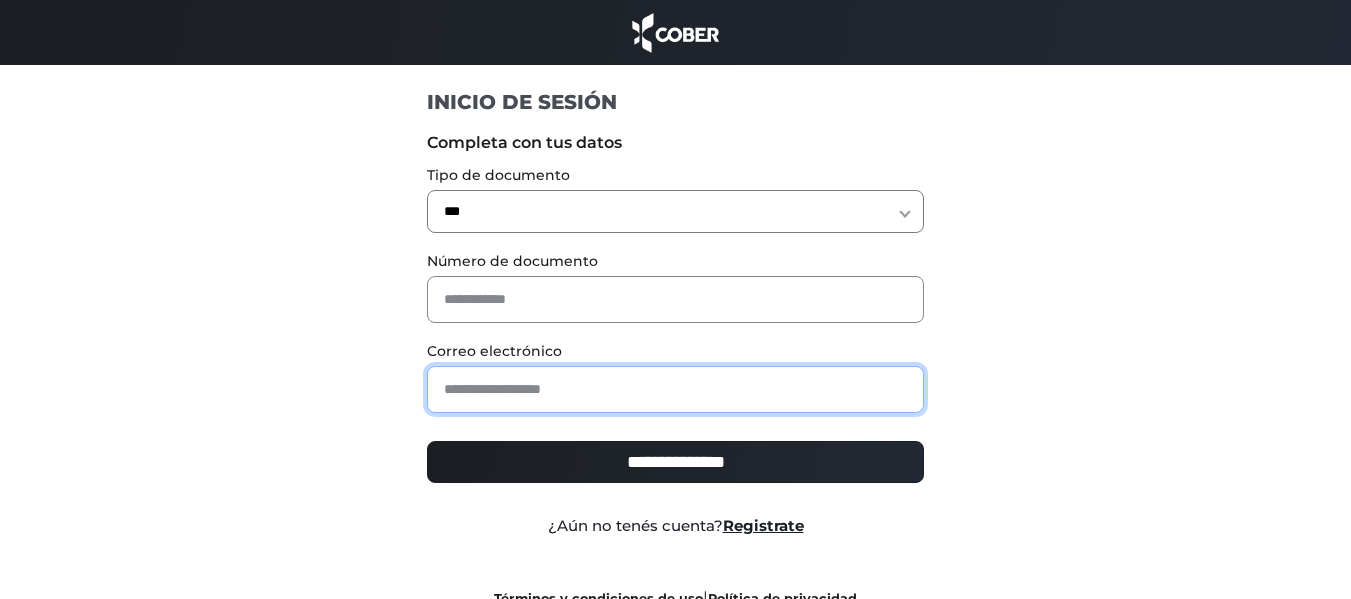 click at bounding box center (675, 389) 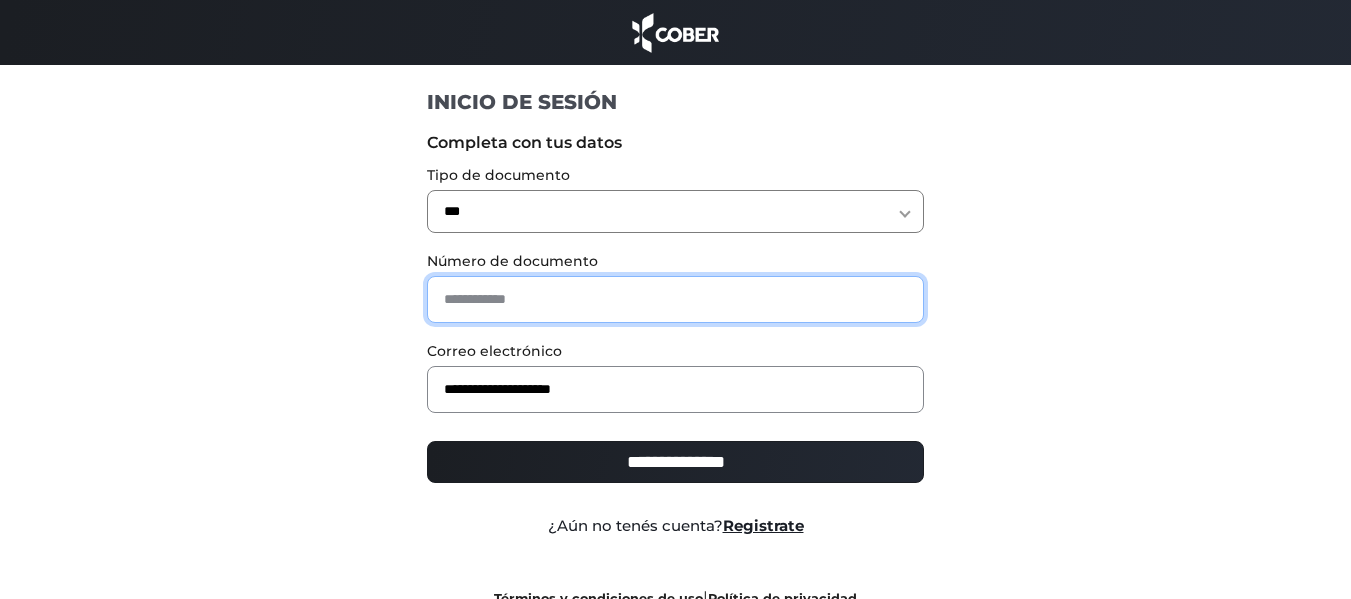 click at bounding box center [675, 299] 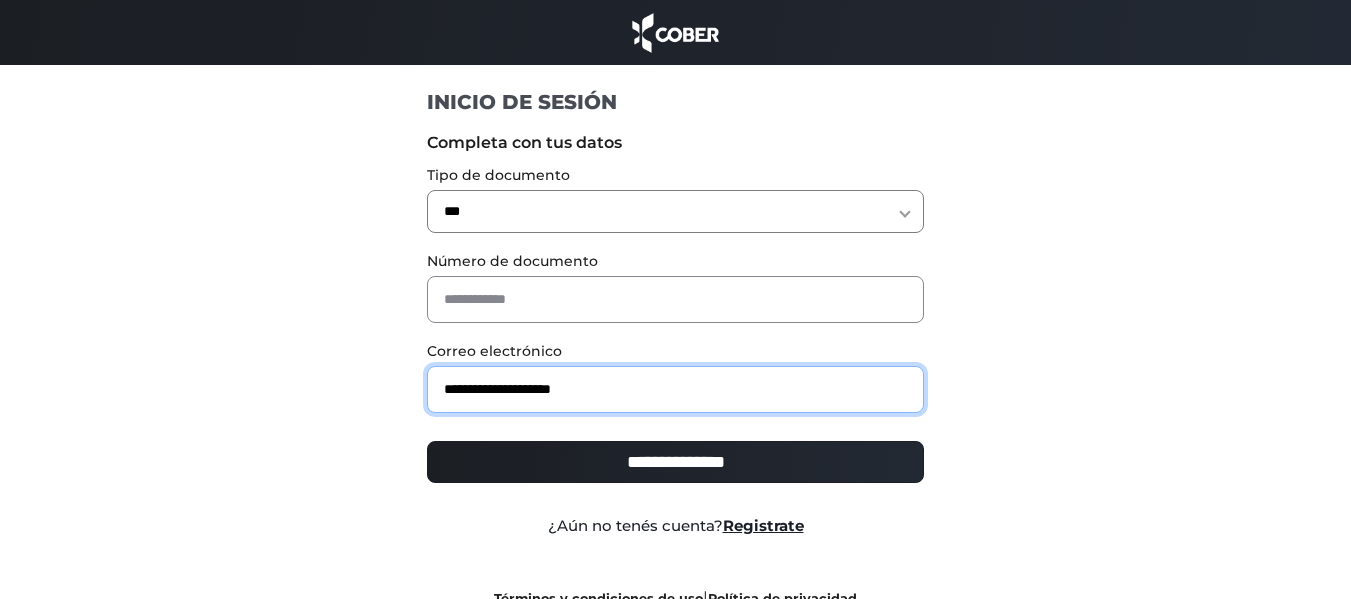 click on "**********" at bounding box center (675, 389) 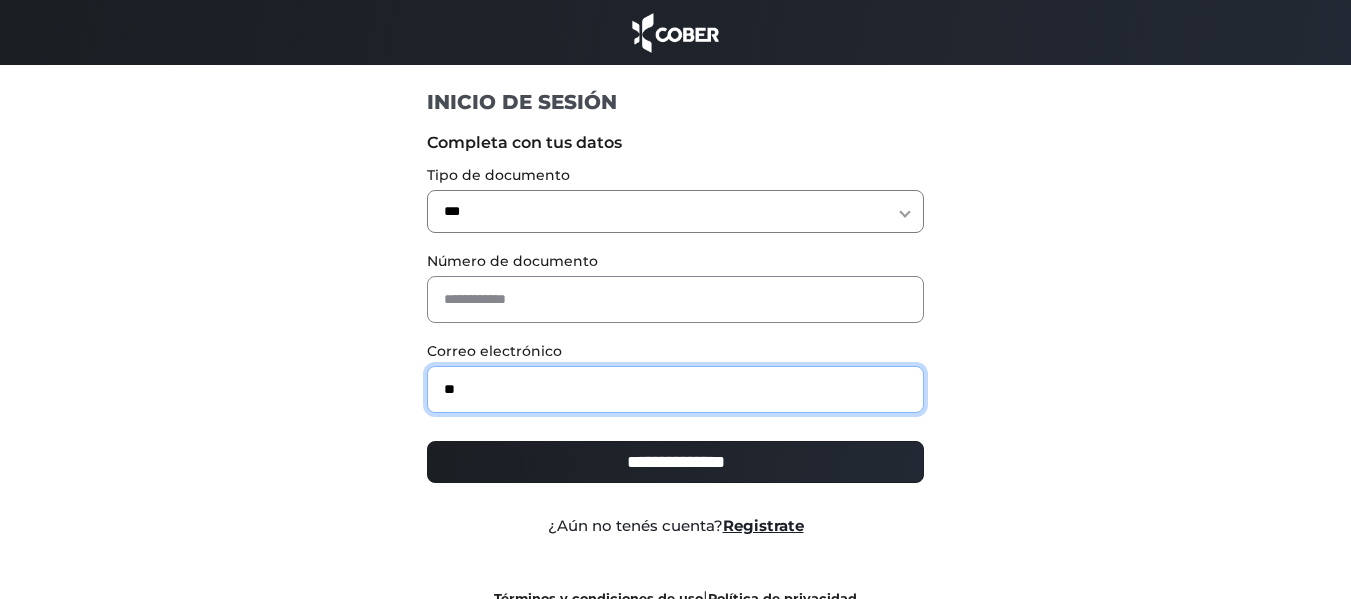 type on "*" 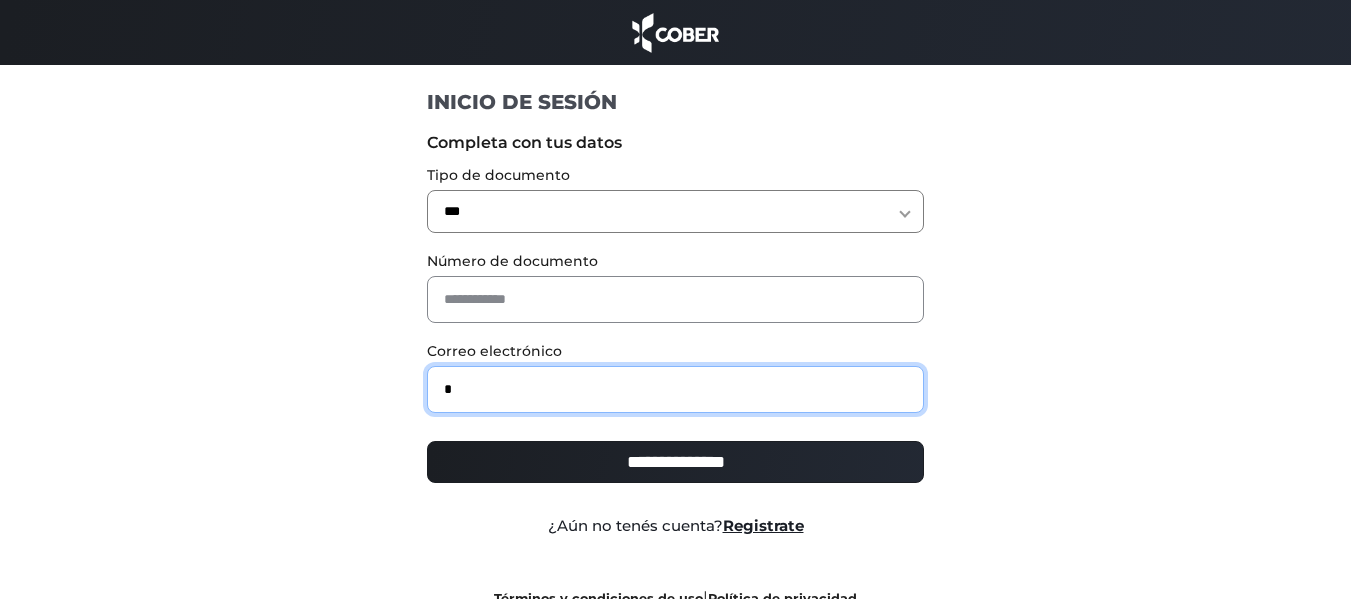 type on "**********" 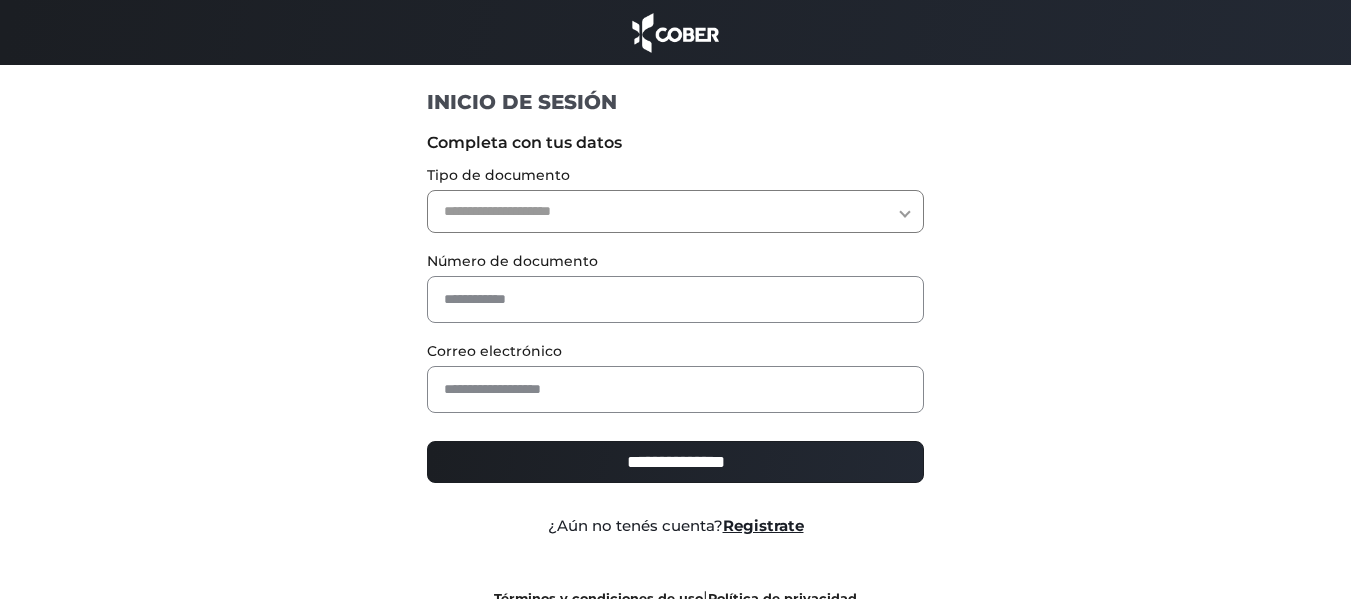 scroll, scrollTop: 0, scrollLeft: 0, axis: both 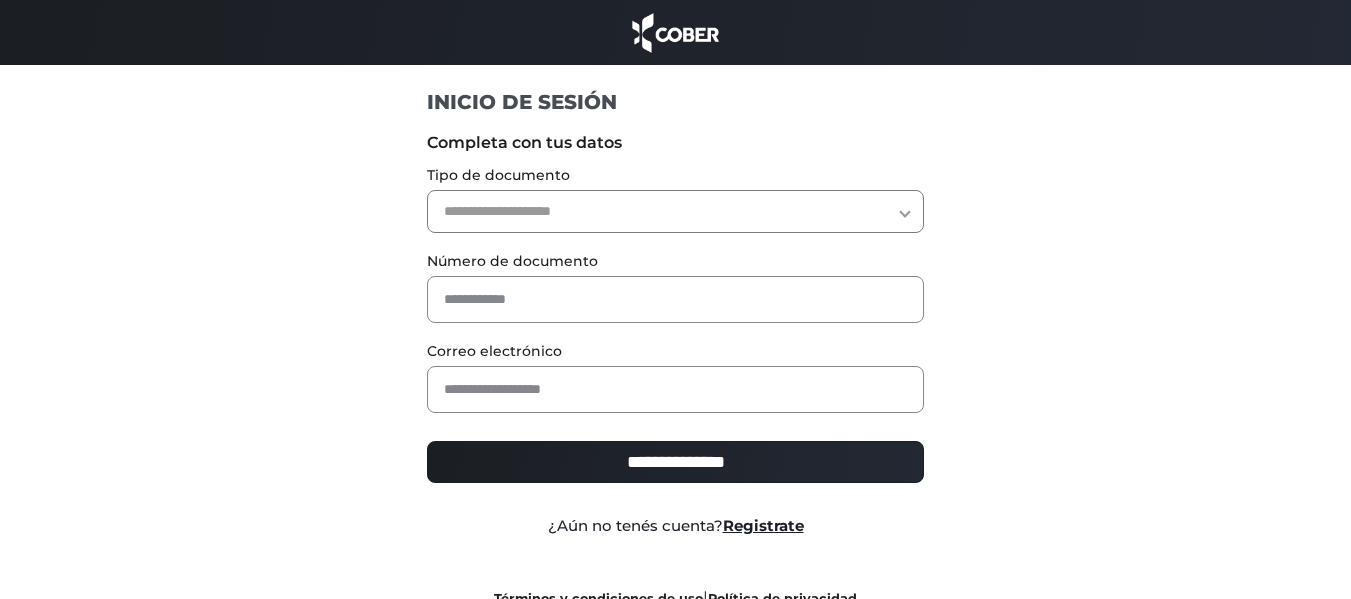 click on "**********" at bounding box center [675, 211] 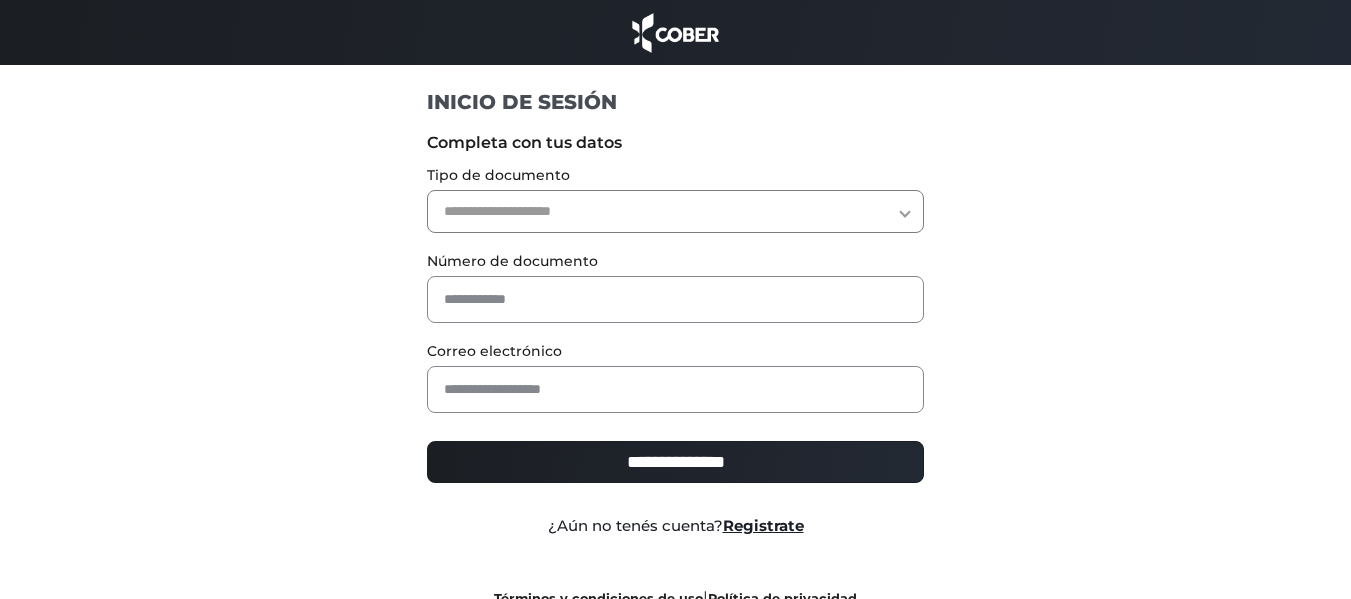 select on "***" 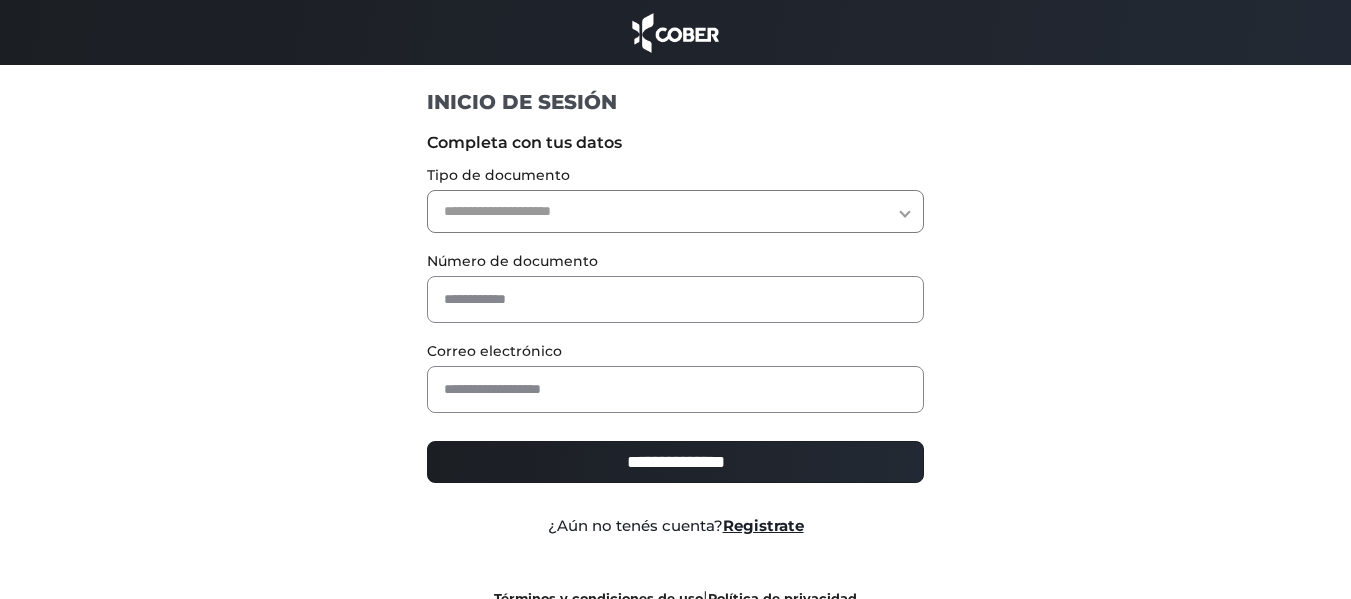 click on "**********" at bounding box center (675, 211) 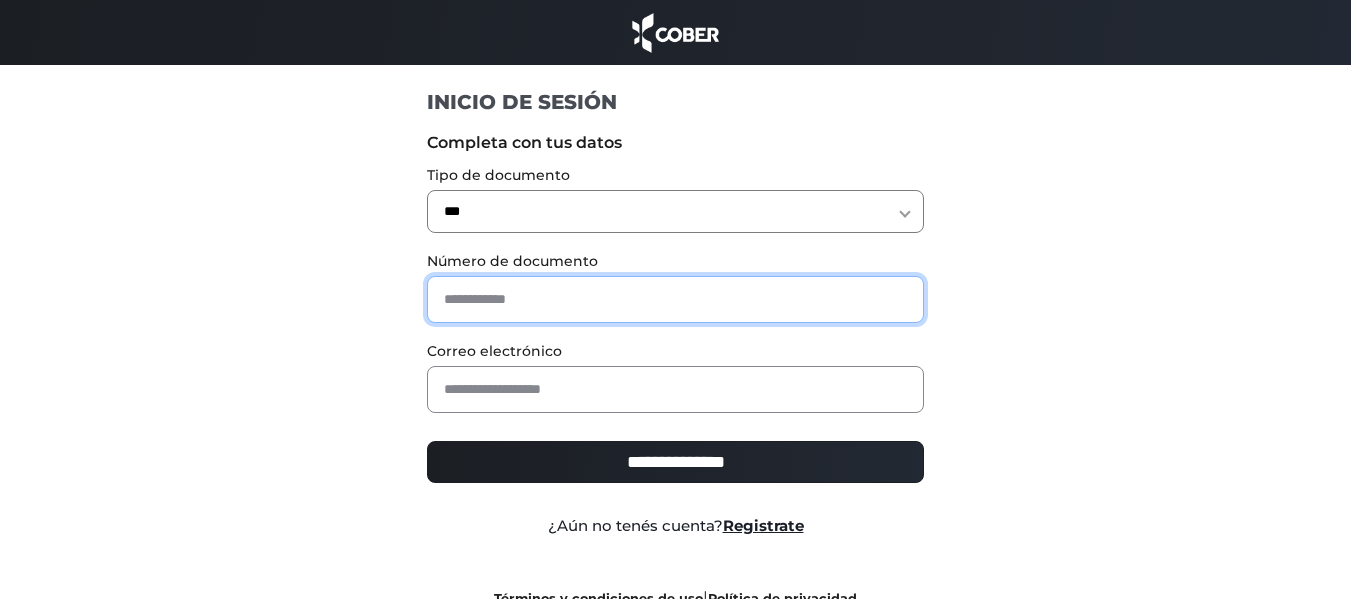 click at bounding box center [675, 299] 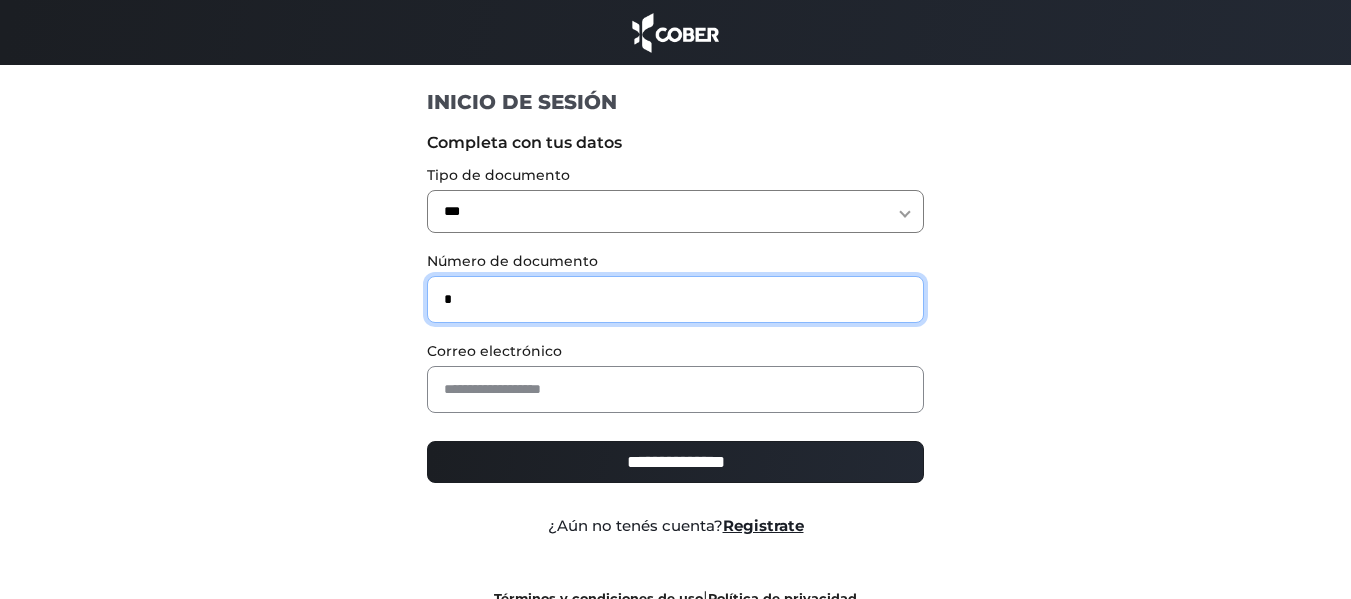 type on "*" 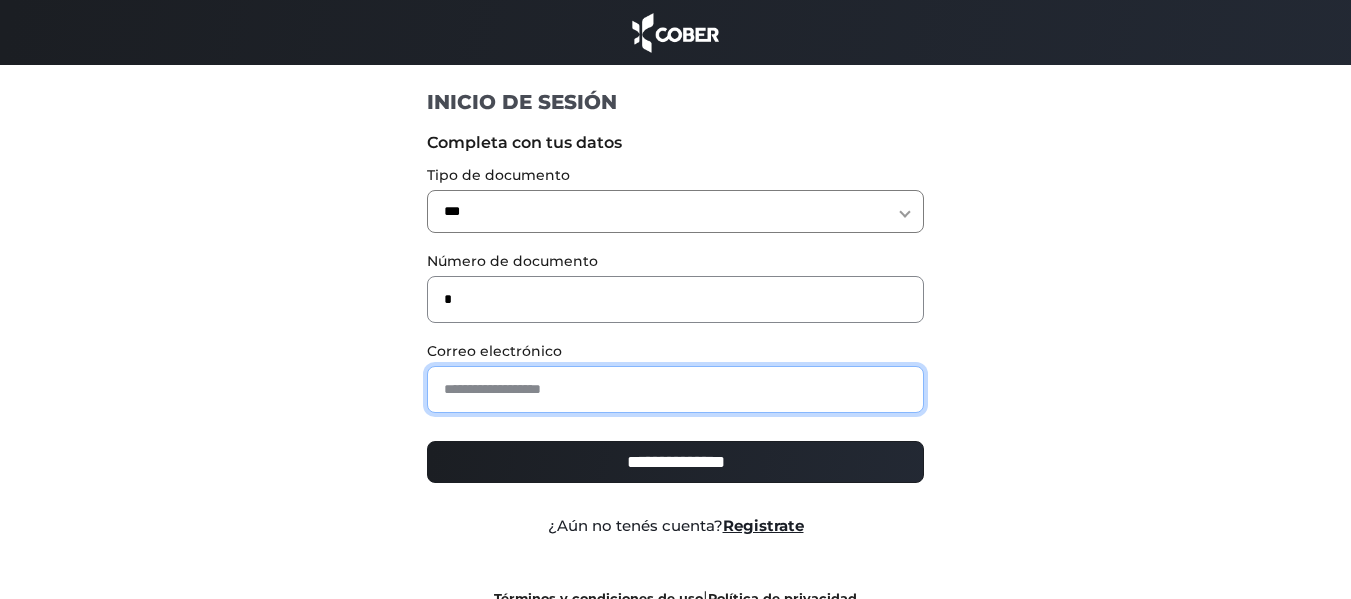 click at bounding box center (675, 389) 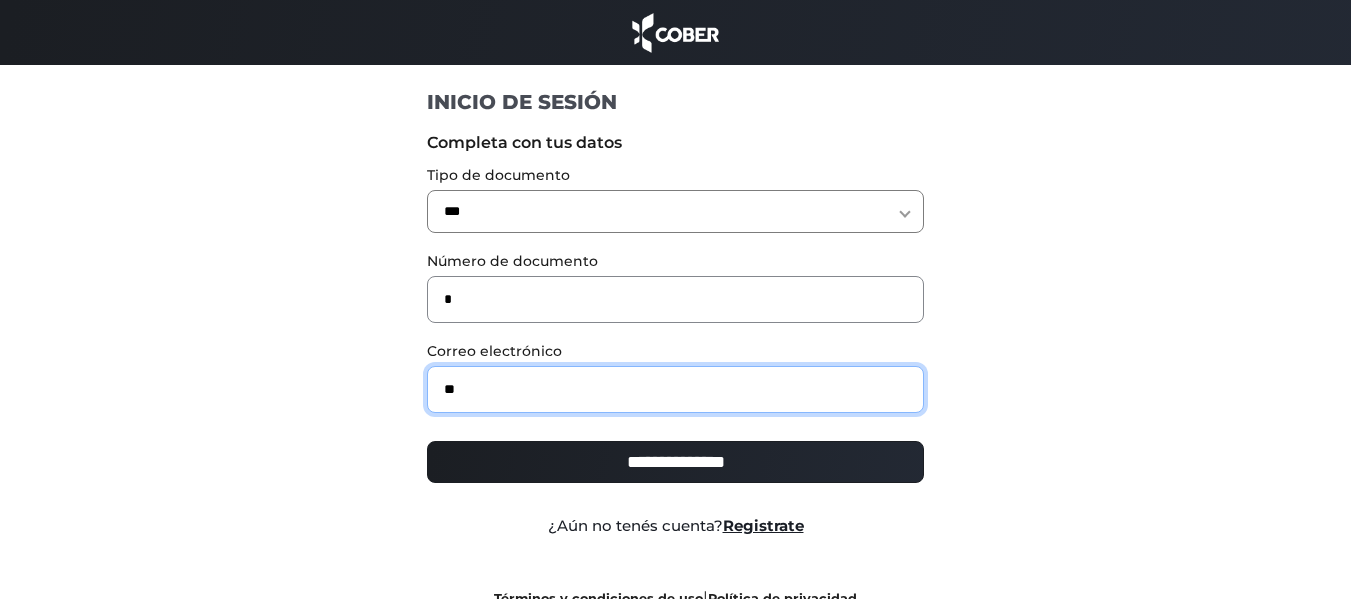 type on "**********" 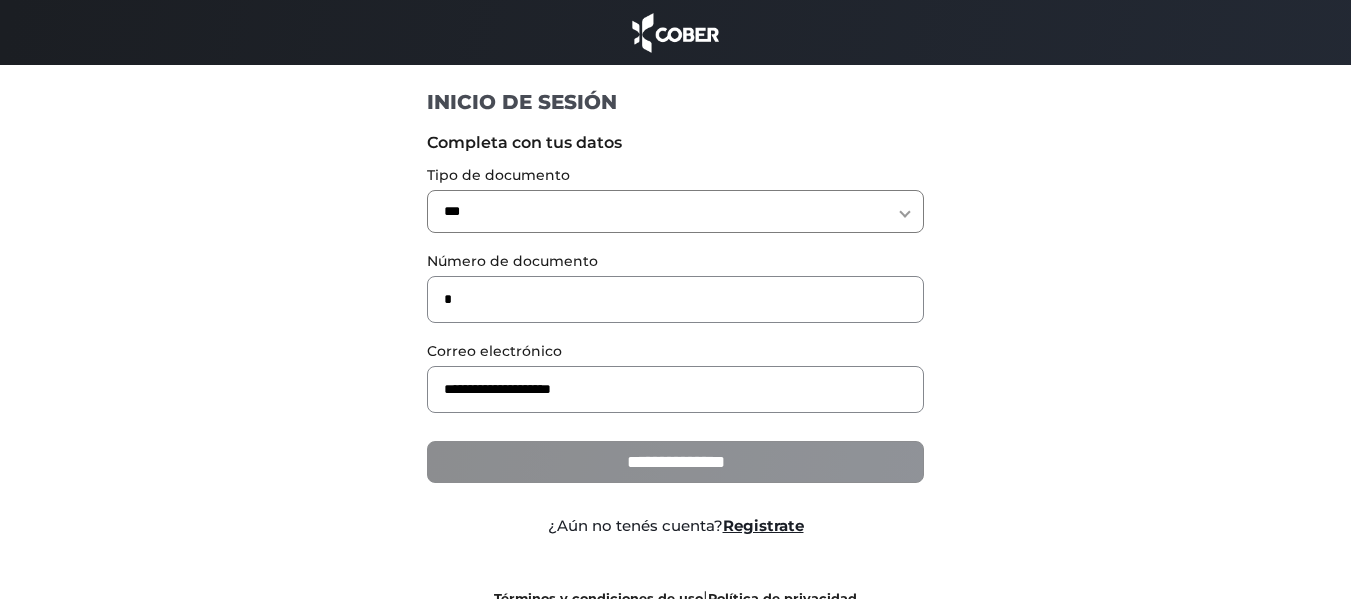 click on "**********" at bounding box center (675, 462) 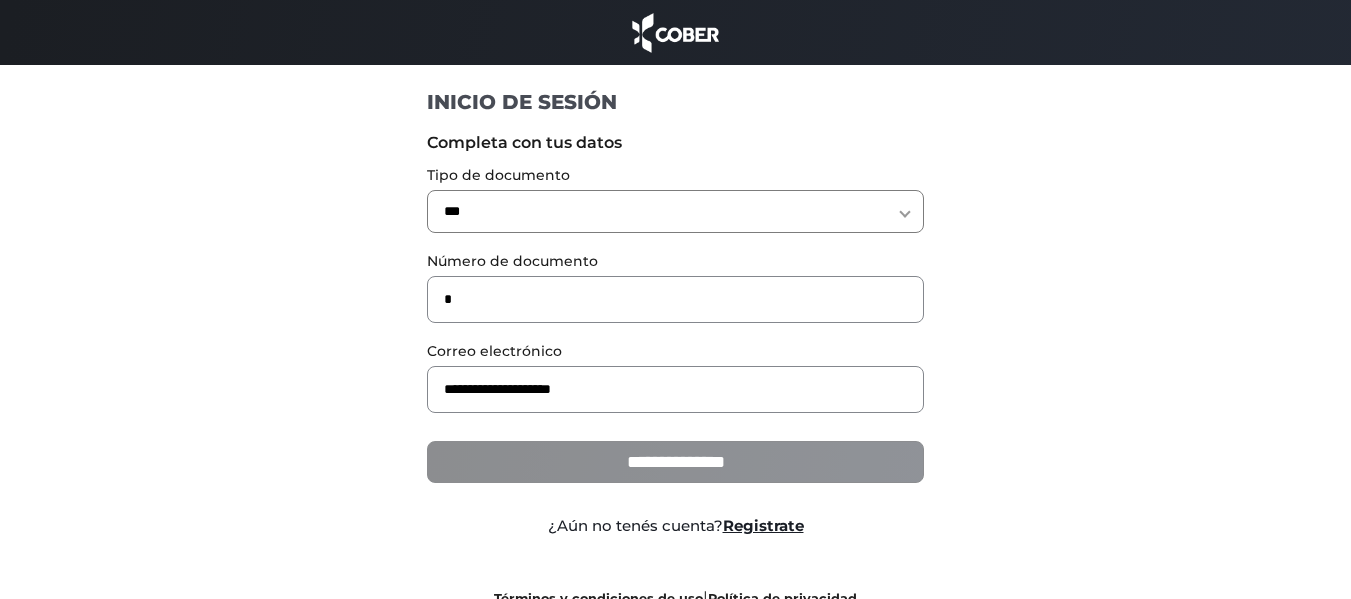 type on "**********" 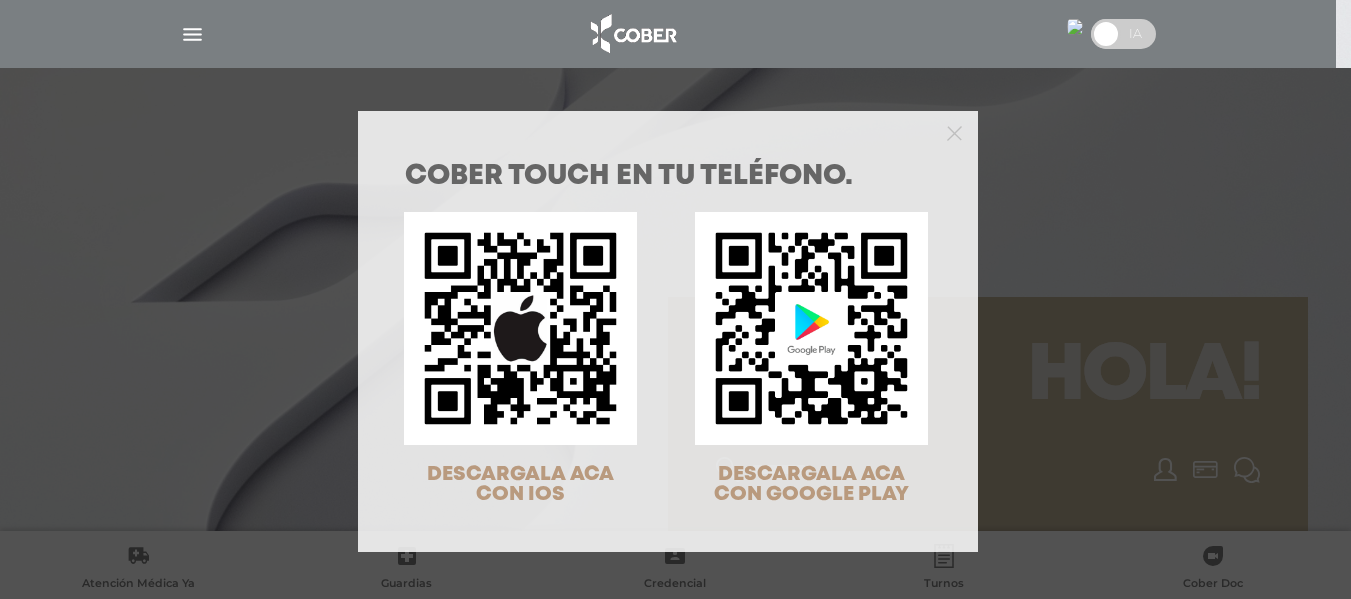 scroll, scrollTop: 0, scrollLeft: 0, axis: both 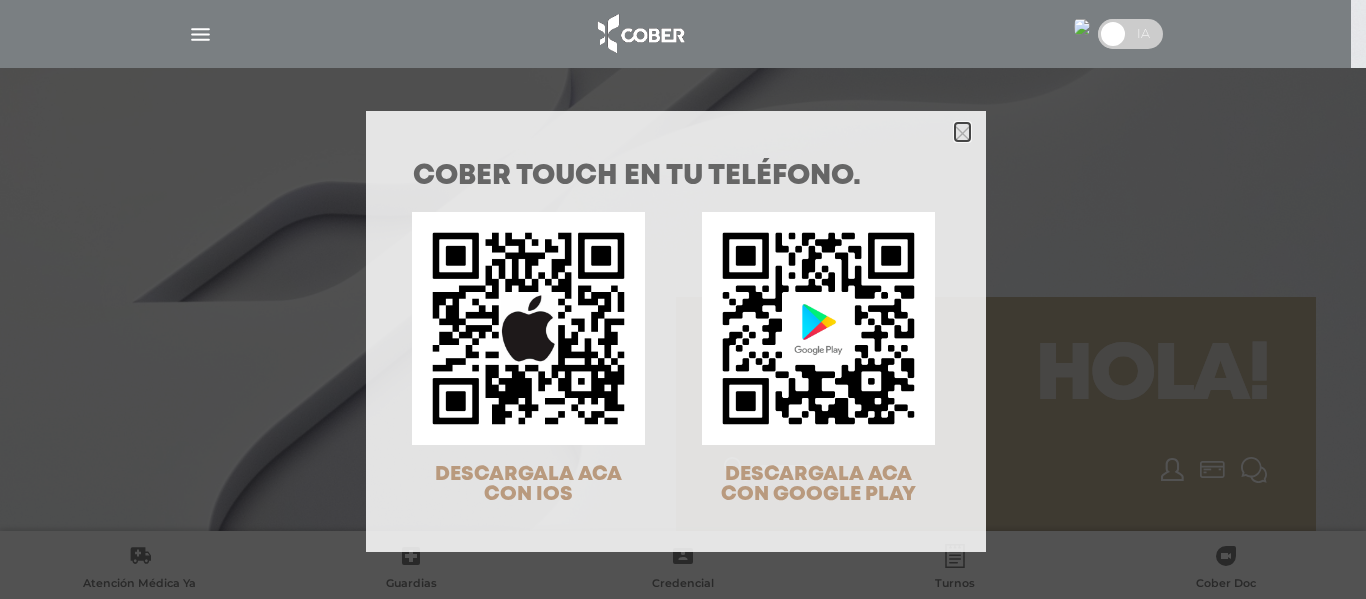 click 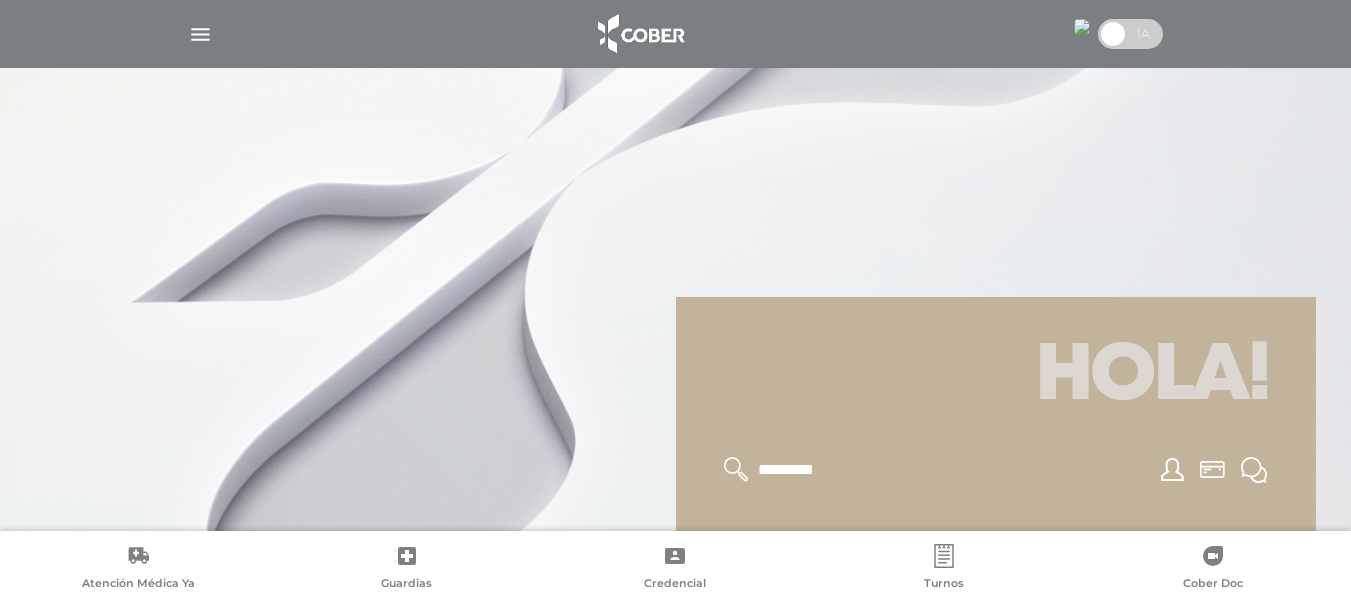 click at bounding box center (200, 34) 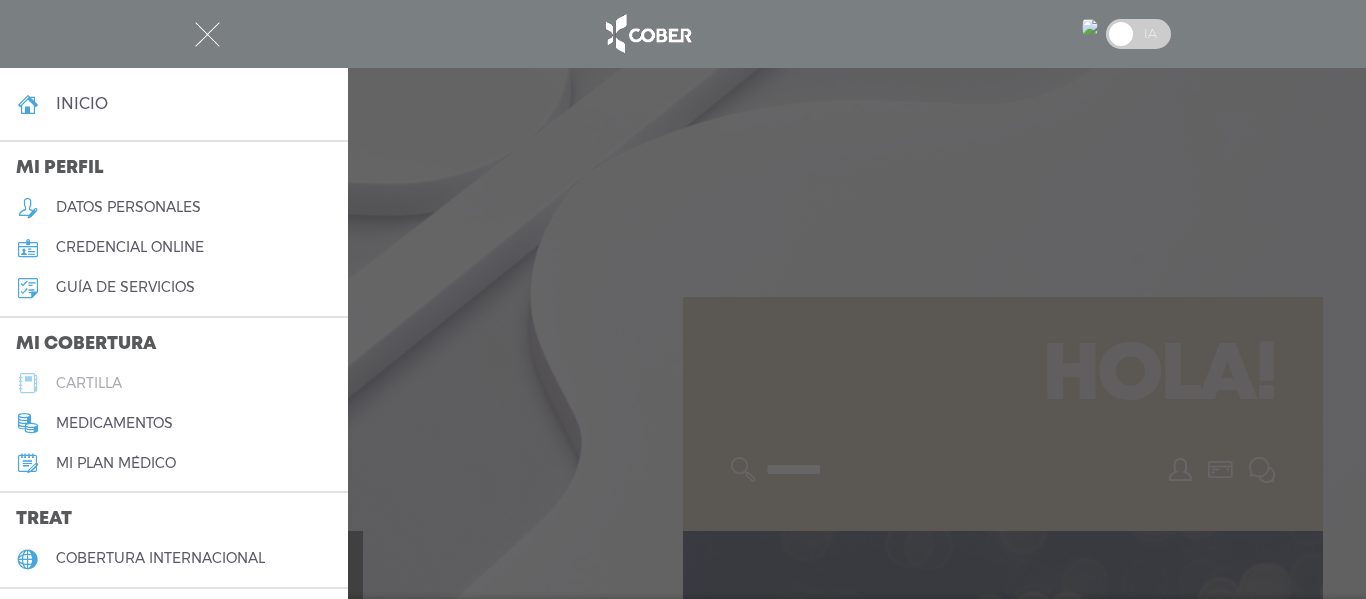 click on "cartilla" at bounding box center [89, 383] 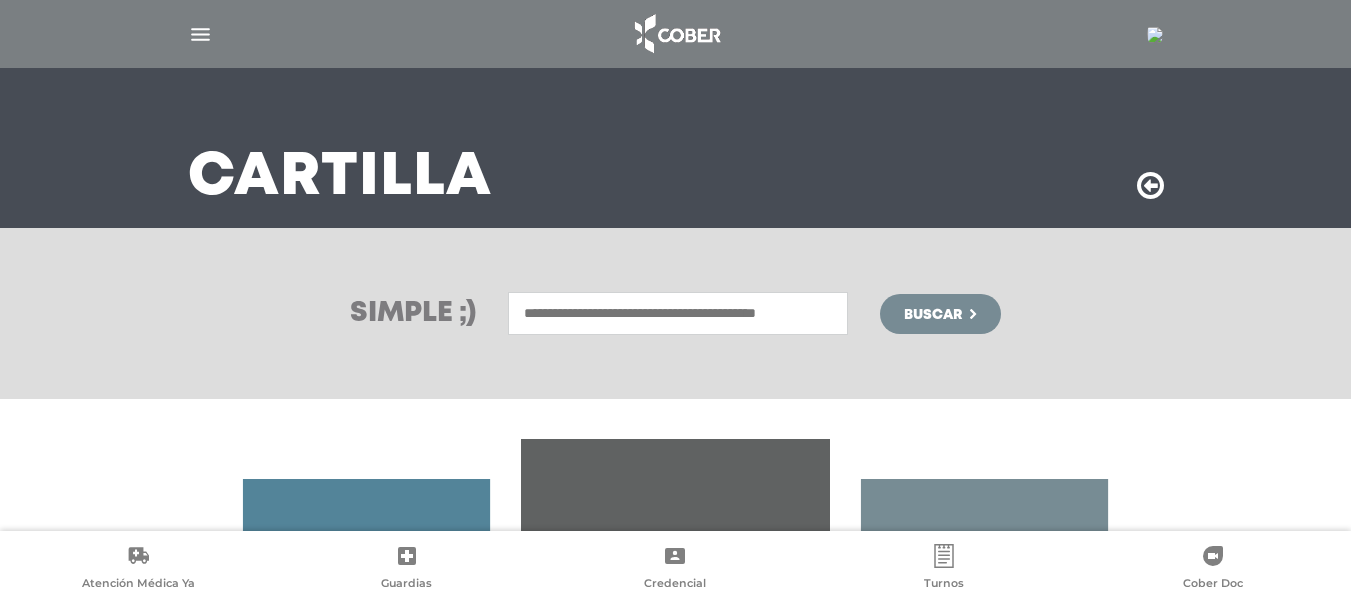 scroll, scrollTop: 120, scrollLeft: 0, axis: vertical 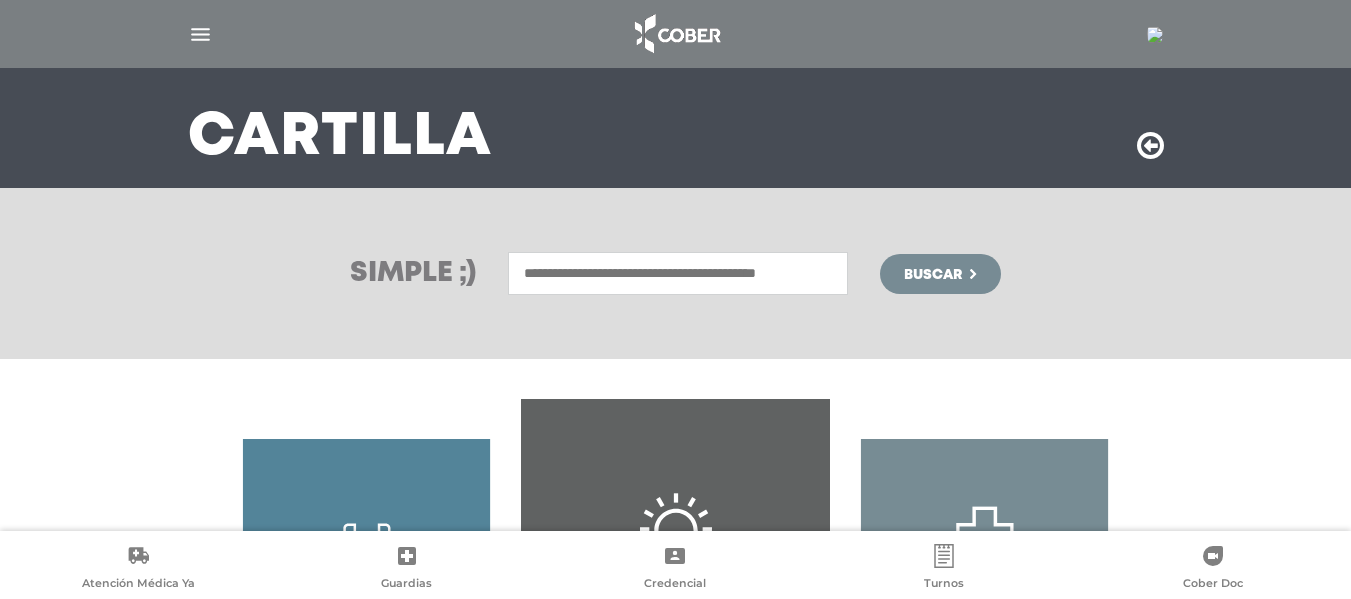 click at bounding box center (678, 273) 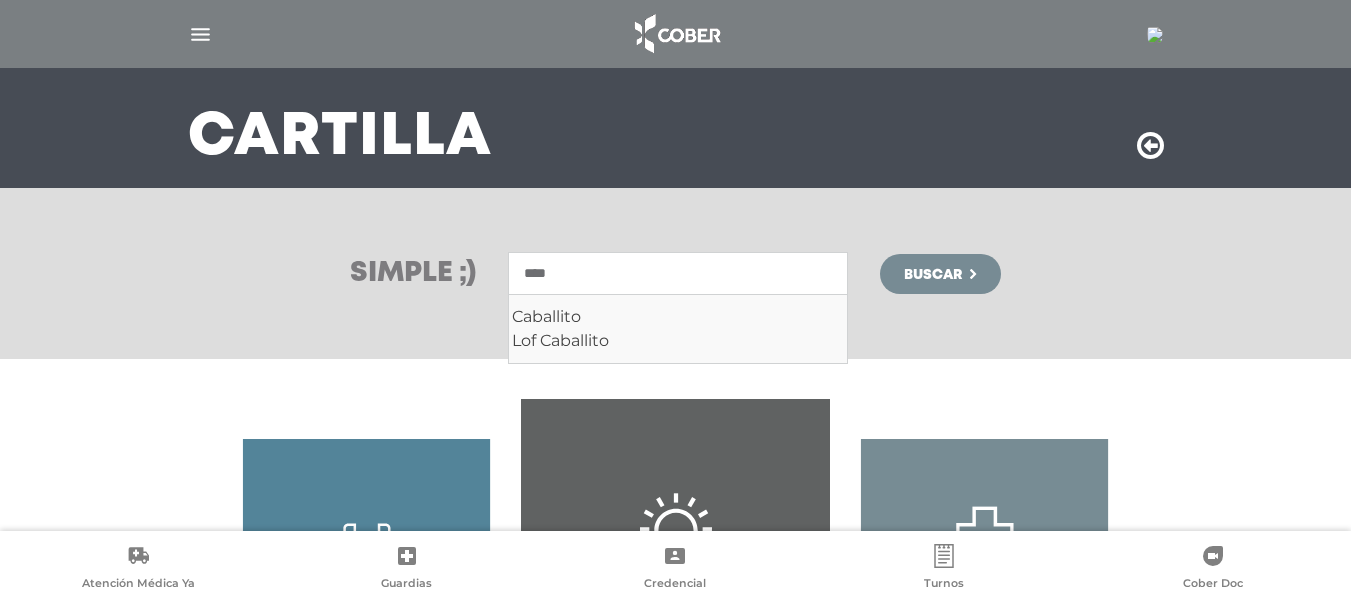 type on "****" 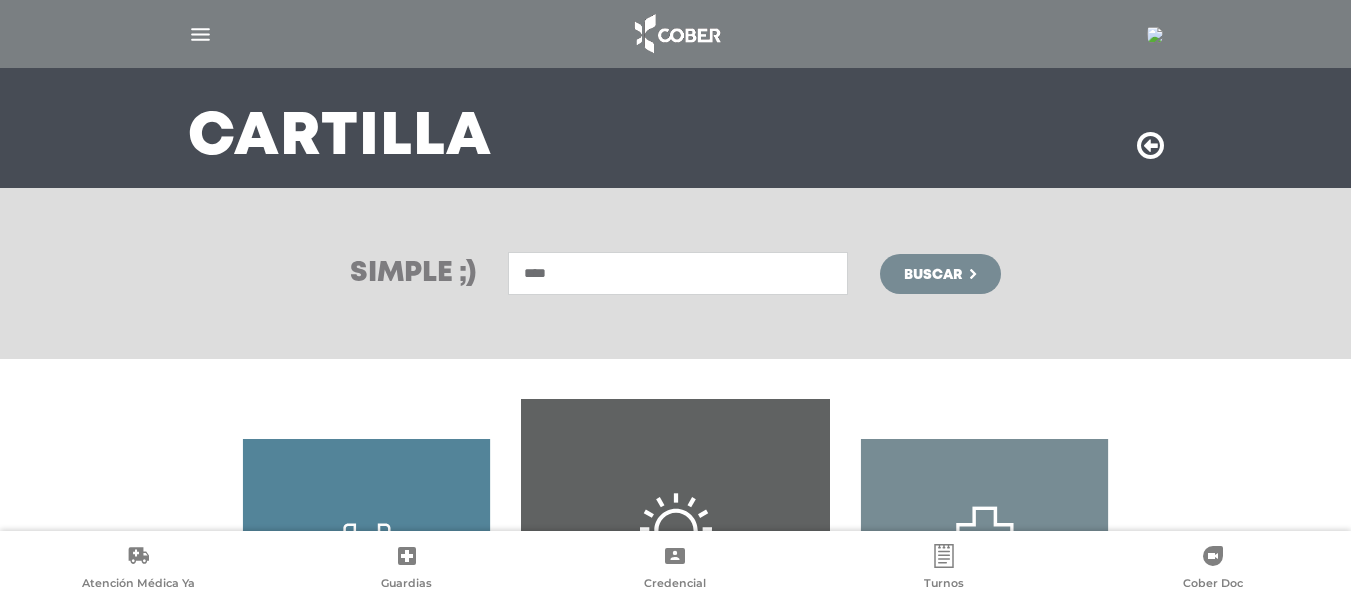 click on "Buscar" at bounding box center [933, 275] 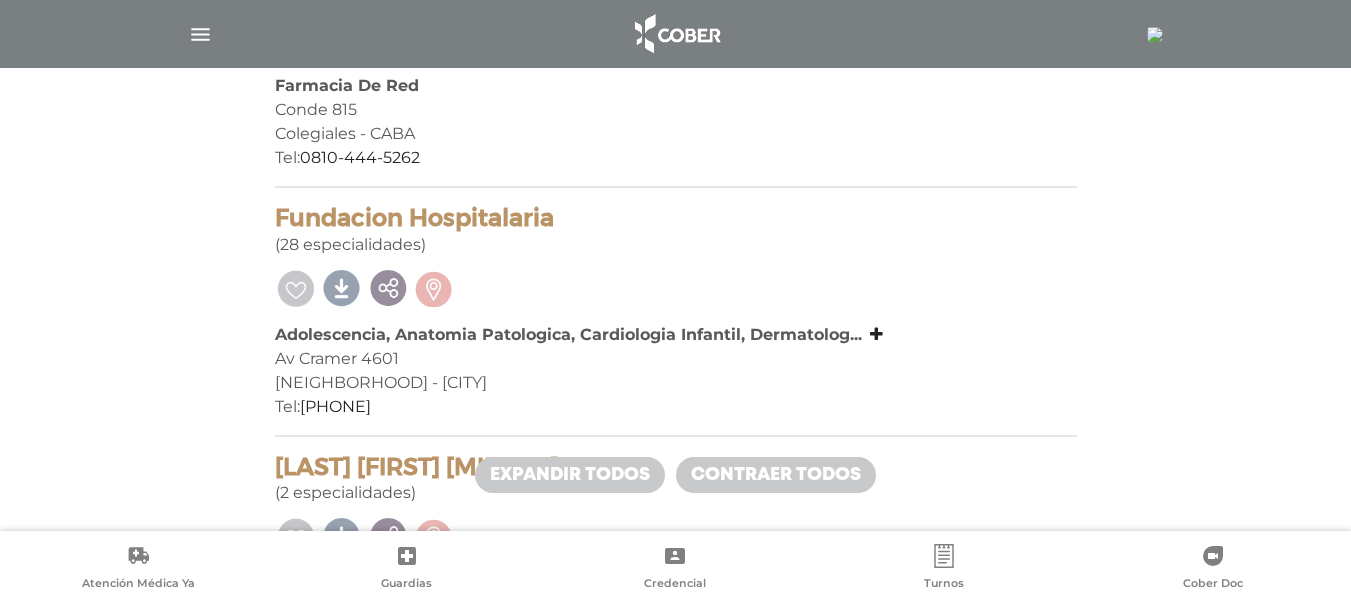 scroll, scrollTop: 1800, scrollLeft: 0, axis: vertical 